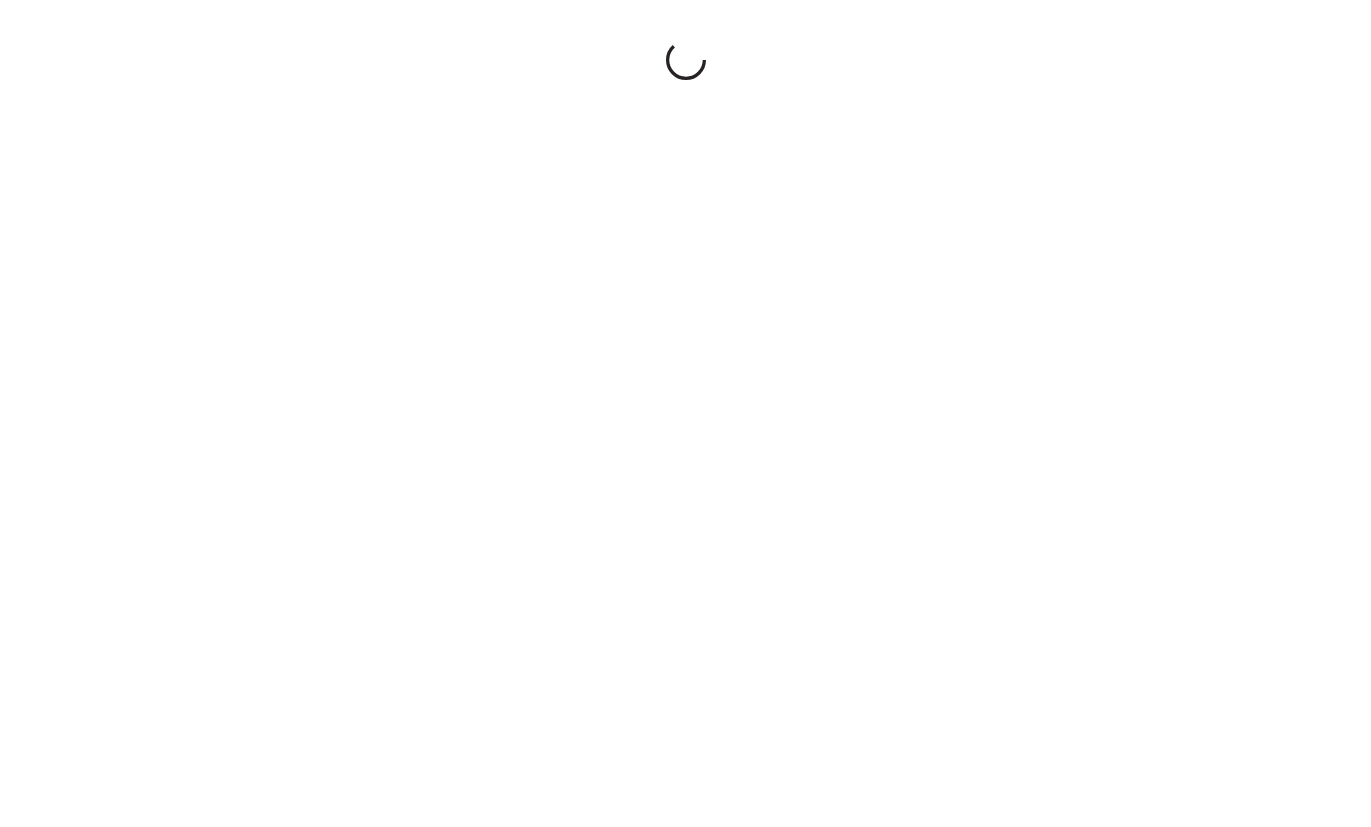 scroll, scrollTop: 0, scrollLeft: 0, axis: both 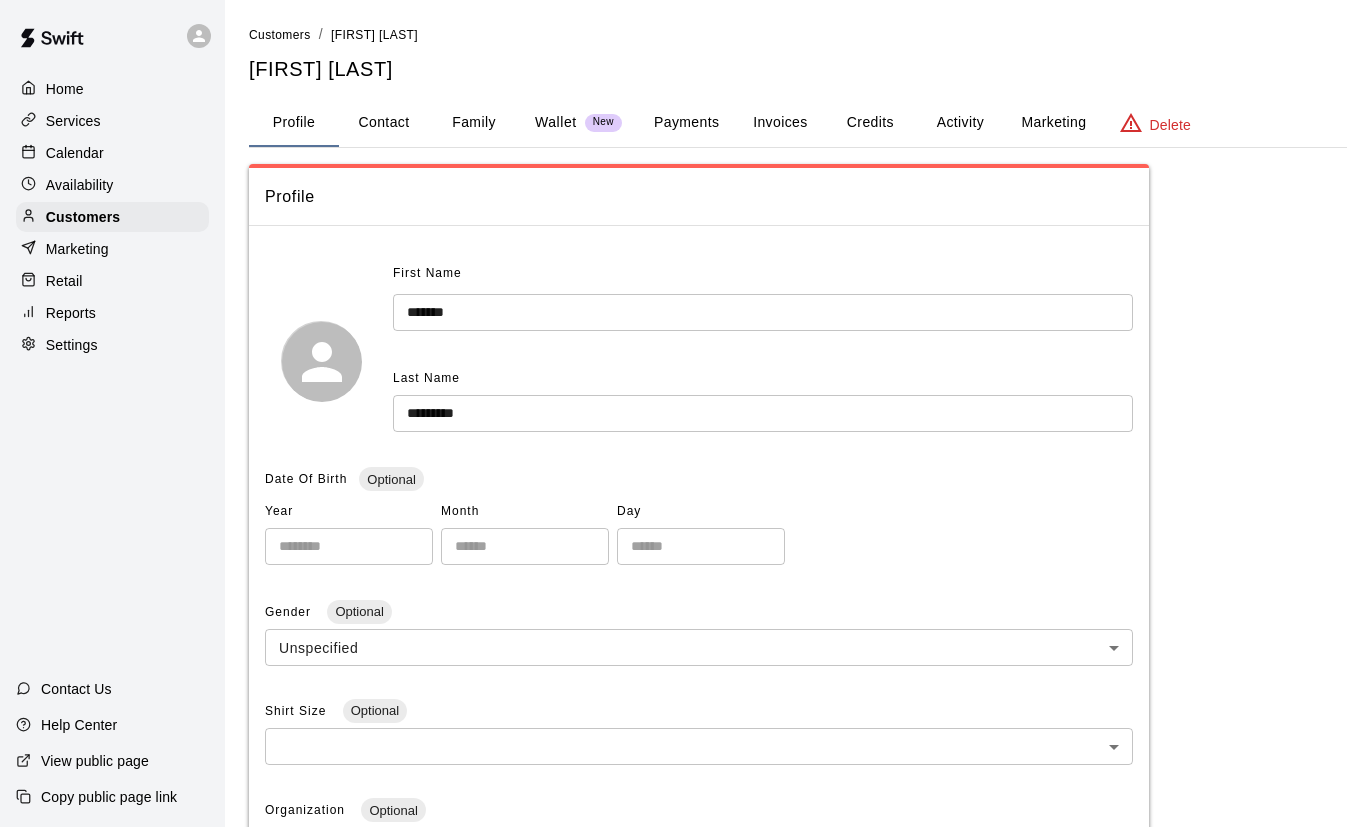 click on "Reports" at bounding box center (71, 313) 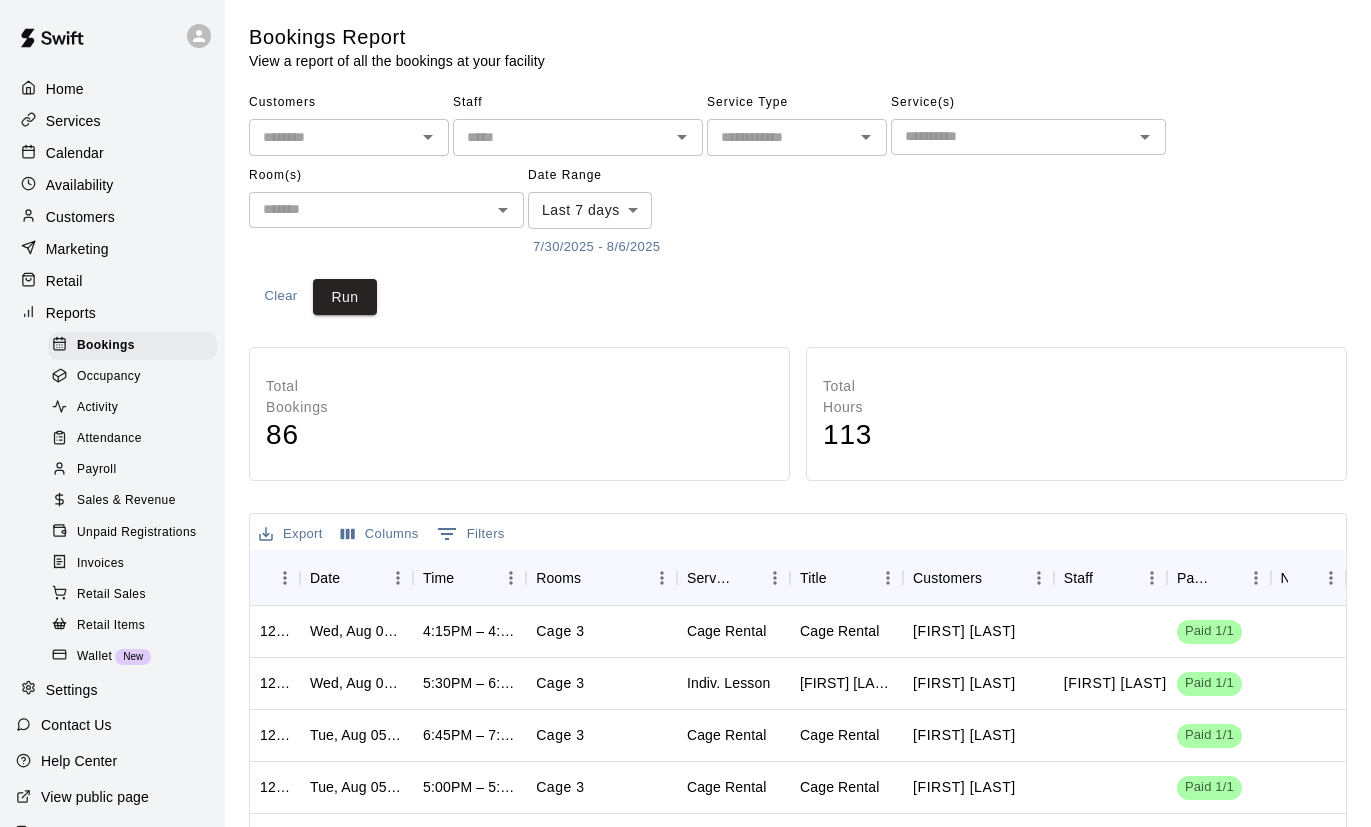 click on "Payroll" at bounding box center [132, 470] 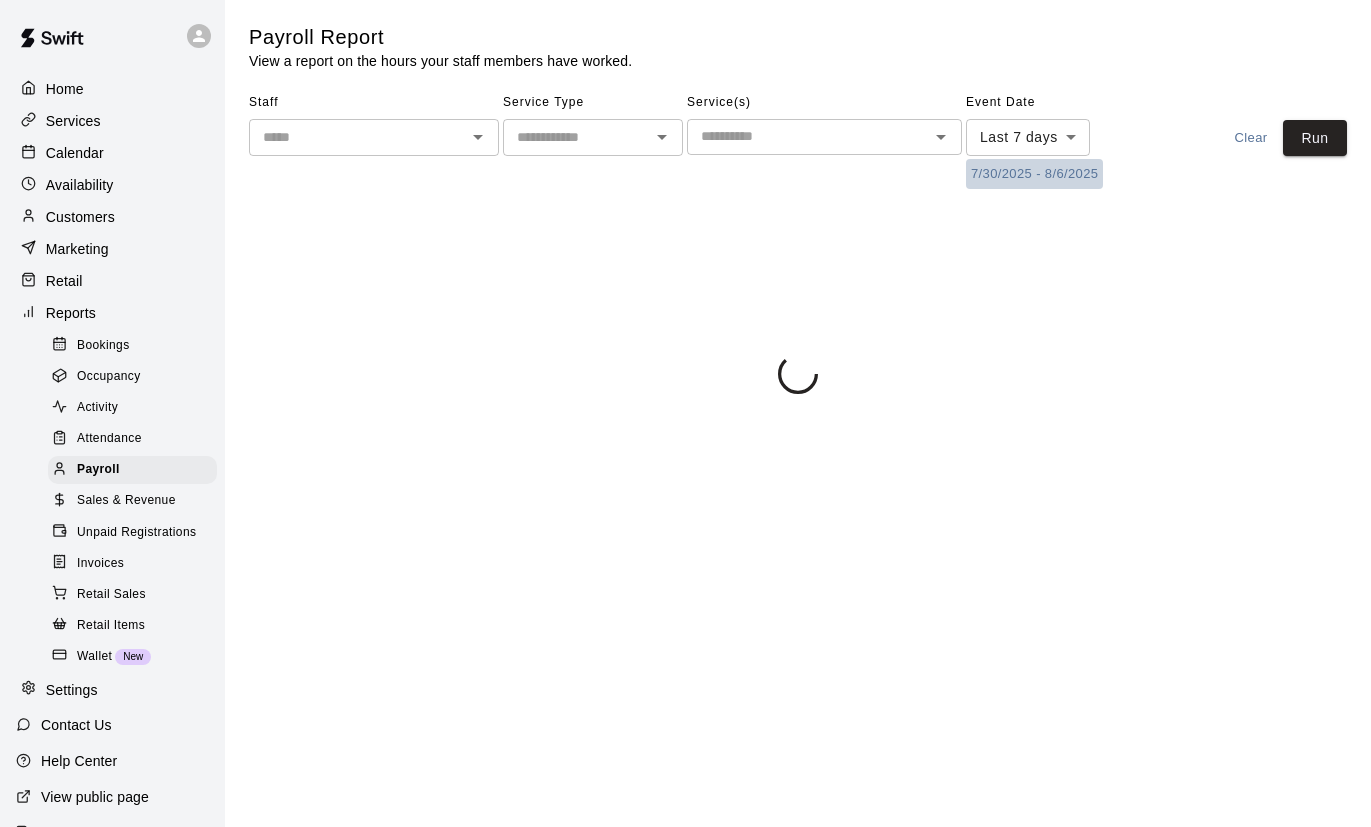 click on "7/30/2025 - 8/6/2025" at bounding box center [1034, 174] 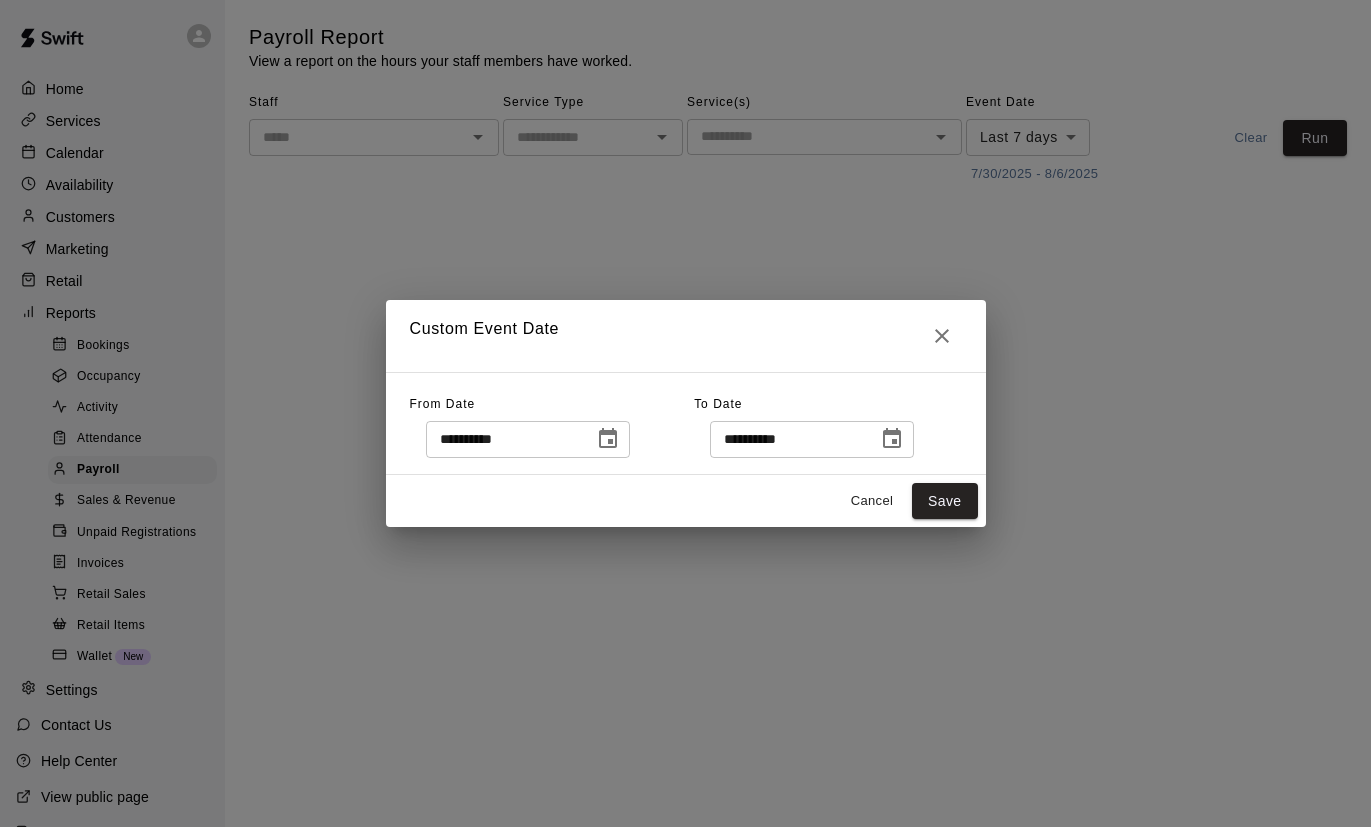 click 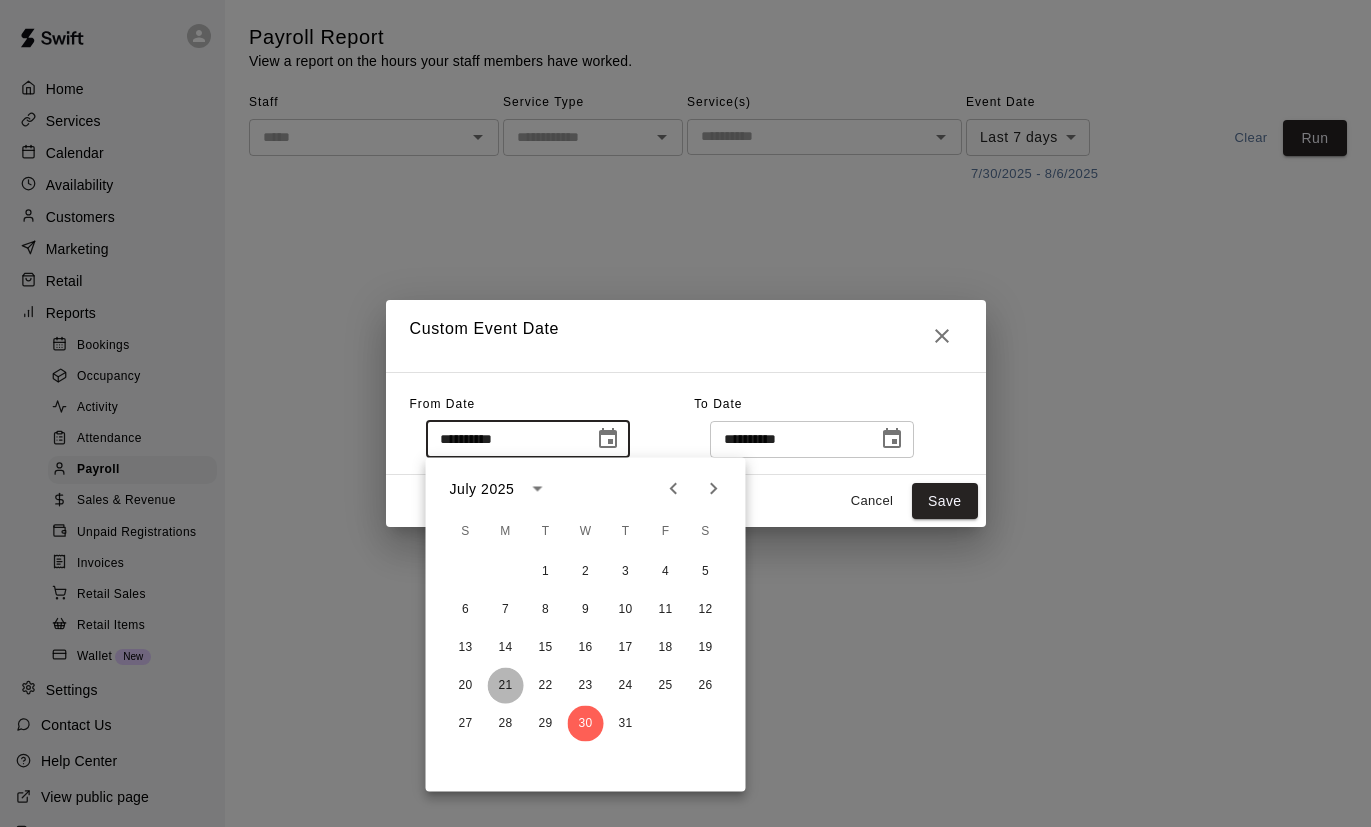 click on "21" at bounding box center (506, 686) 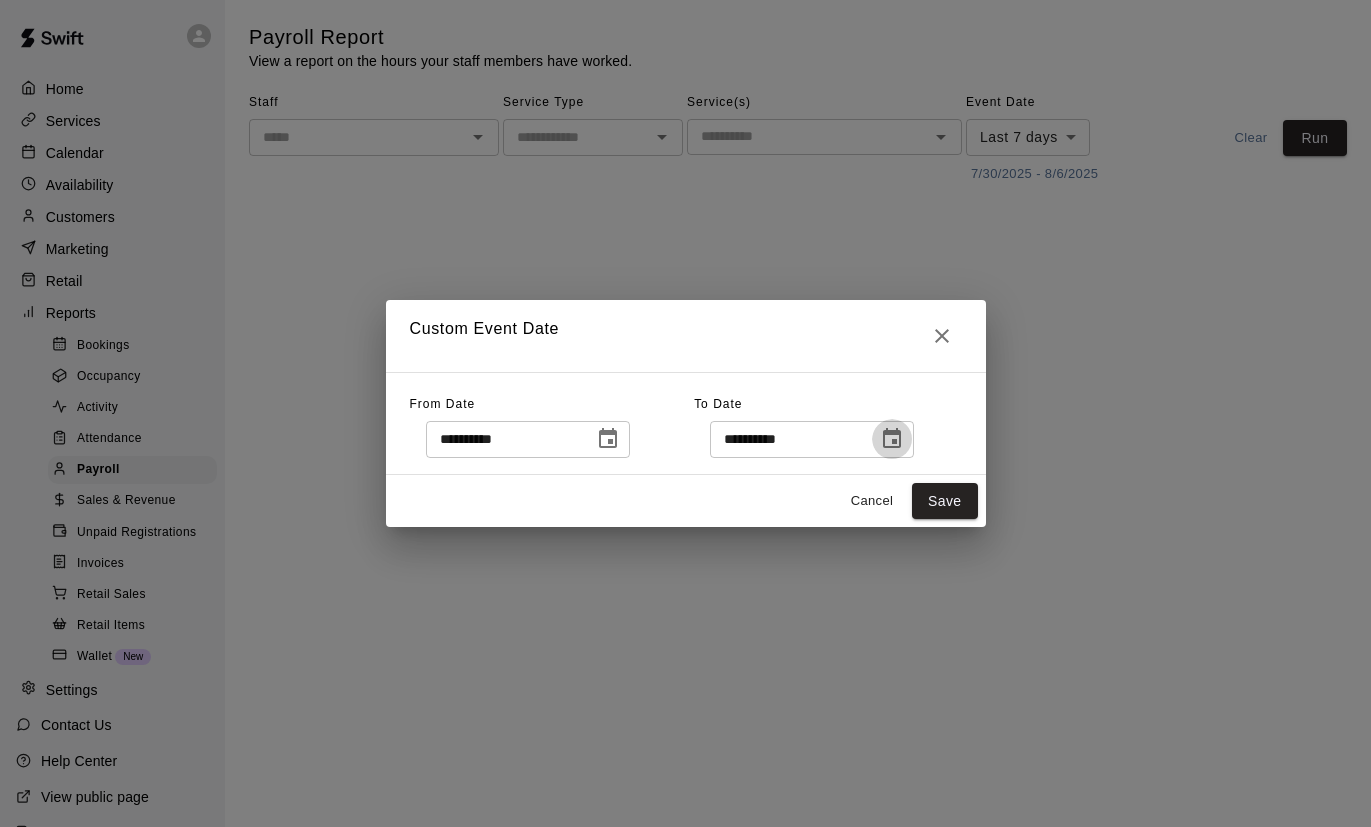 click 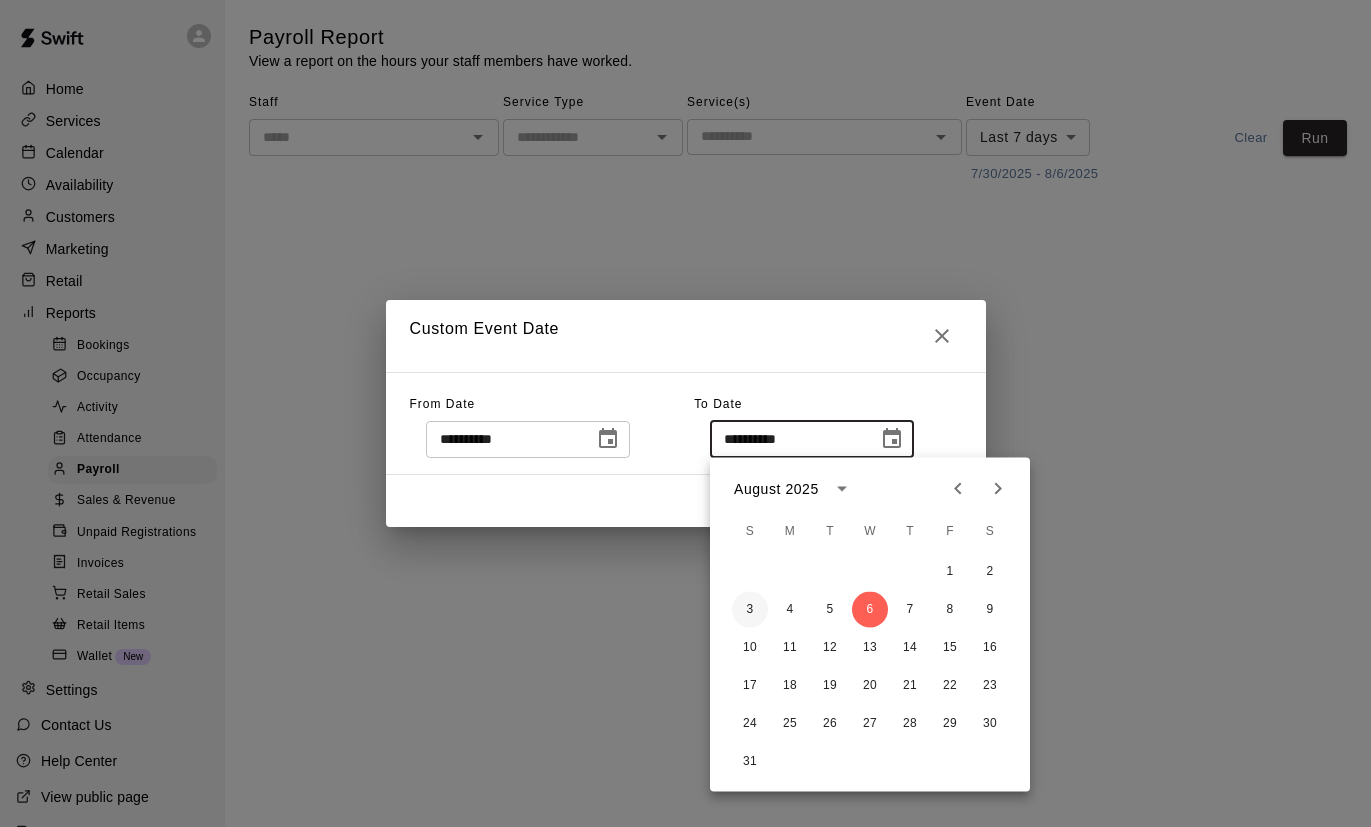 click on "3" at bounding box center [750, 610] 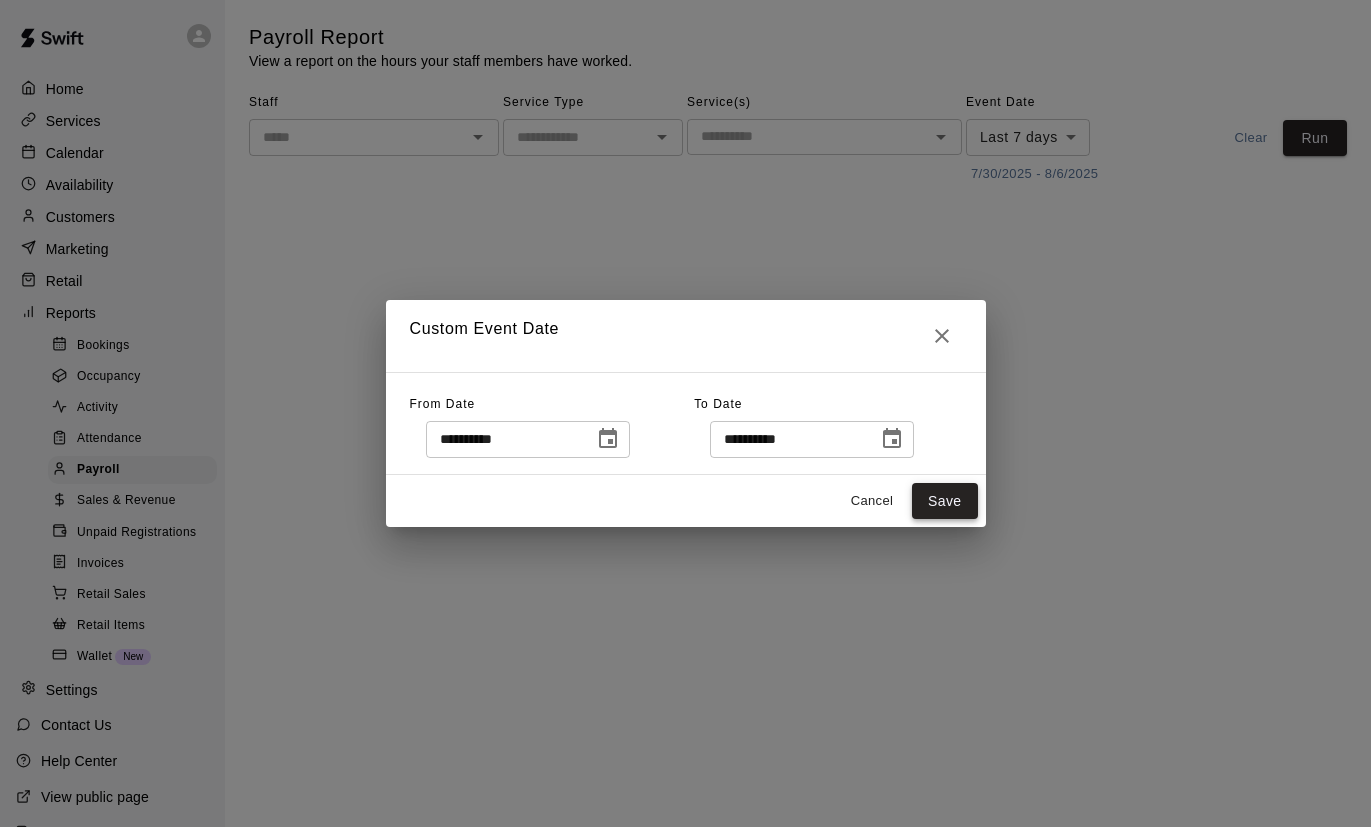 click on "Save" at bounding box center (945, 501) 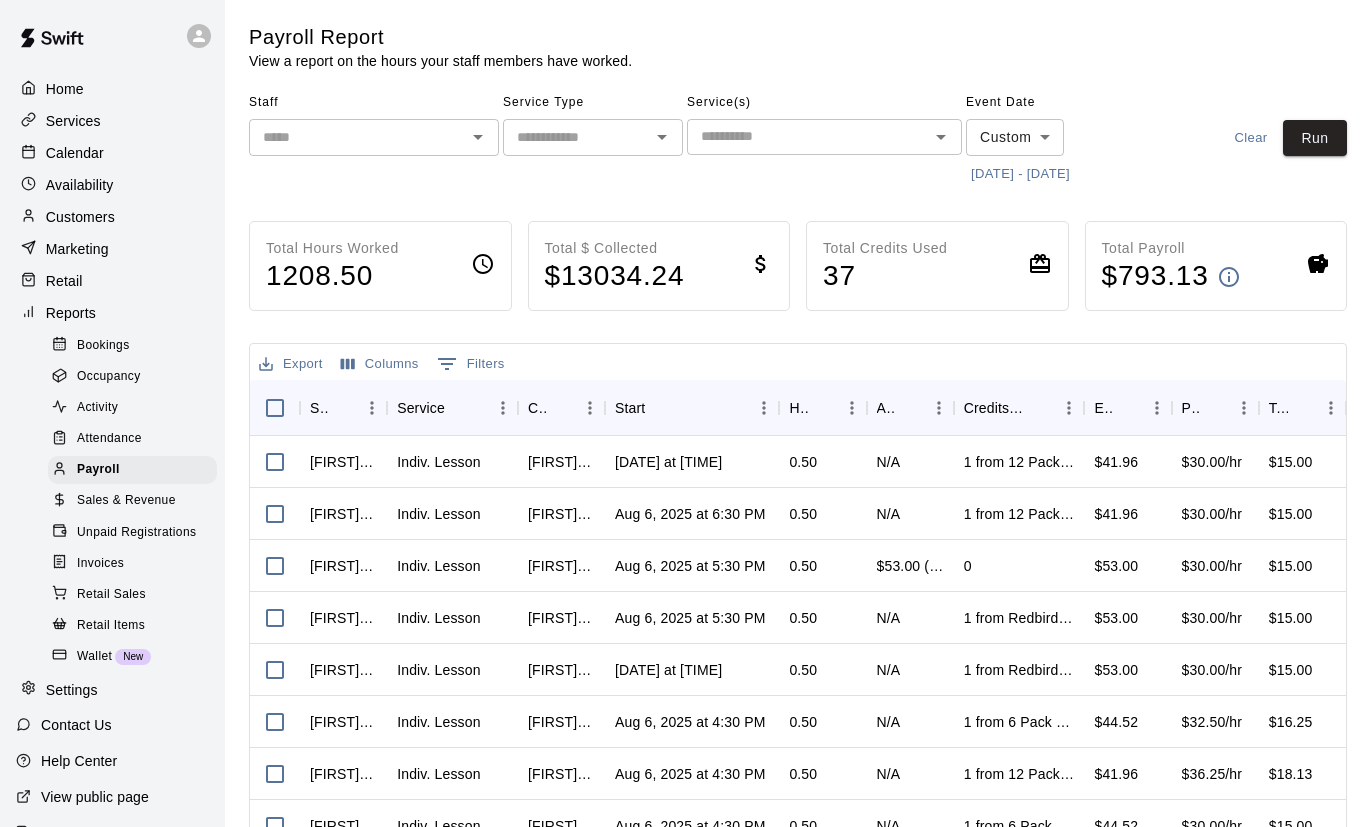 click 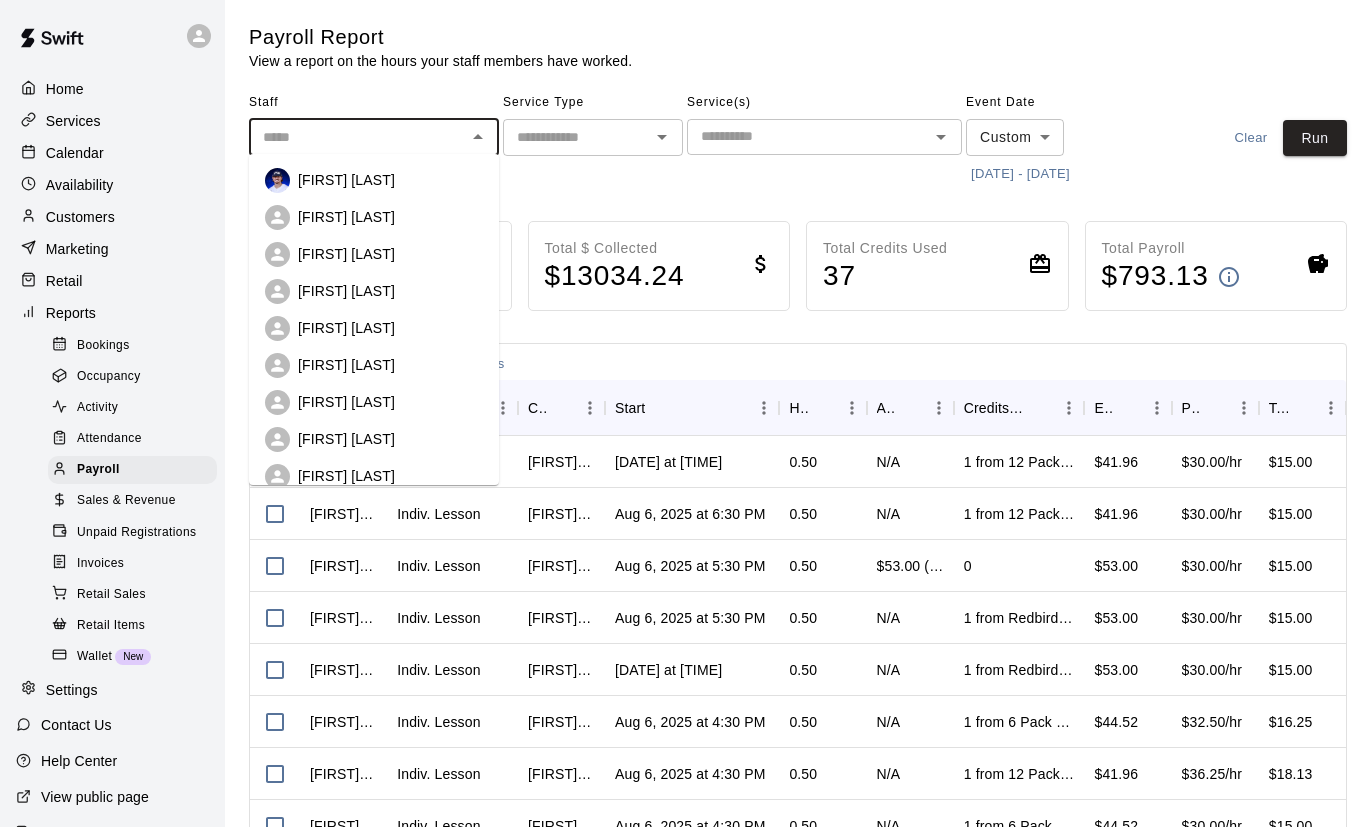 click on "[FIRST] [LAST]" at bounding box center [374, 180] 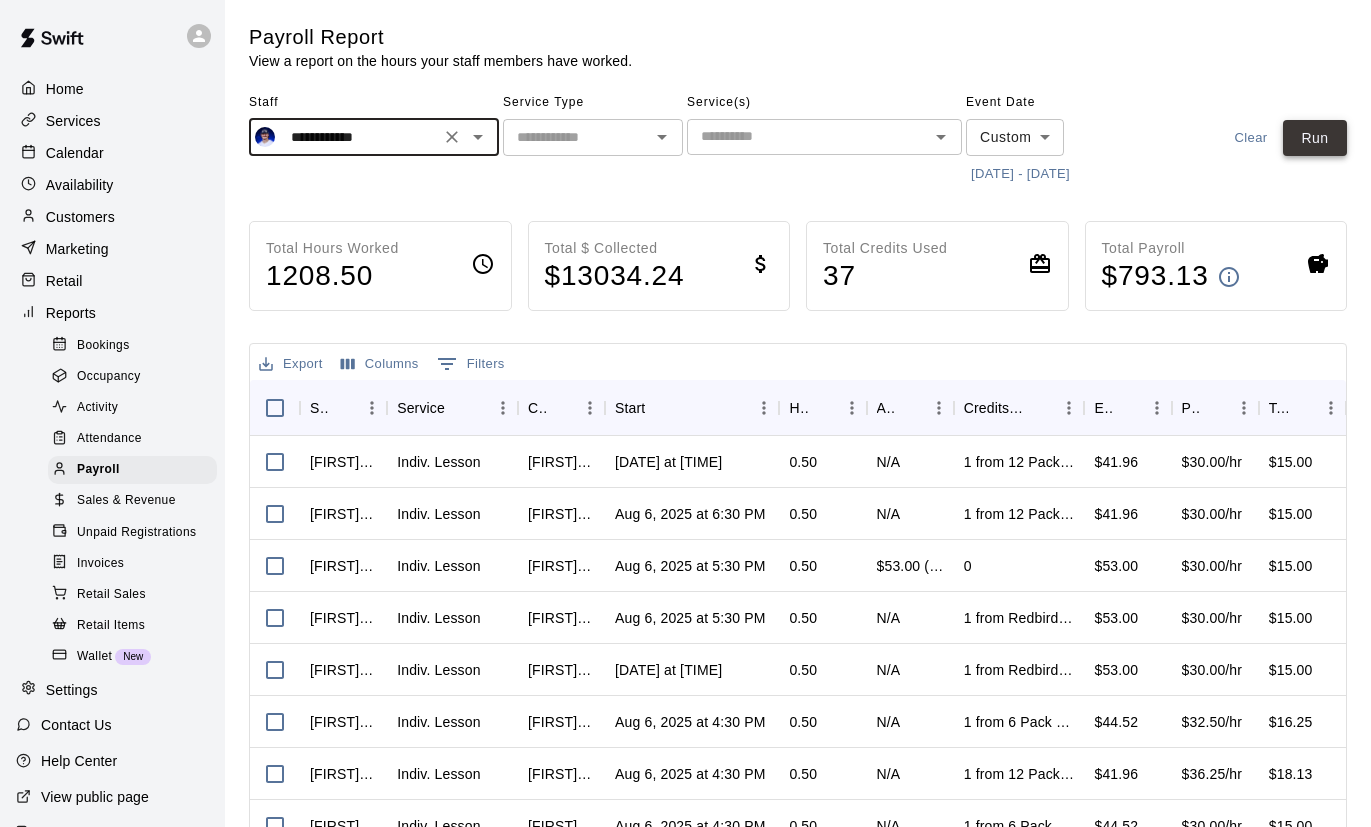 click on "Run" at bounding box center (1315, 138) 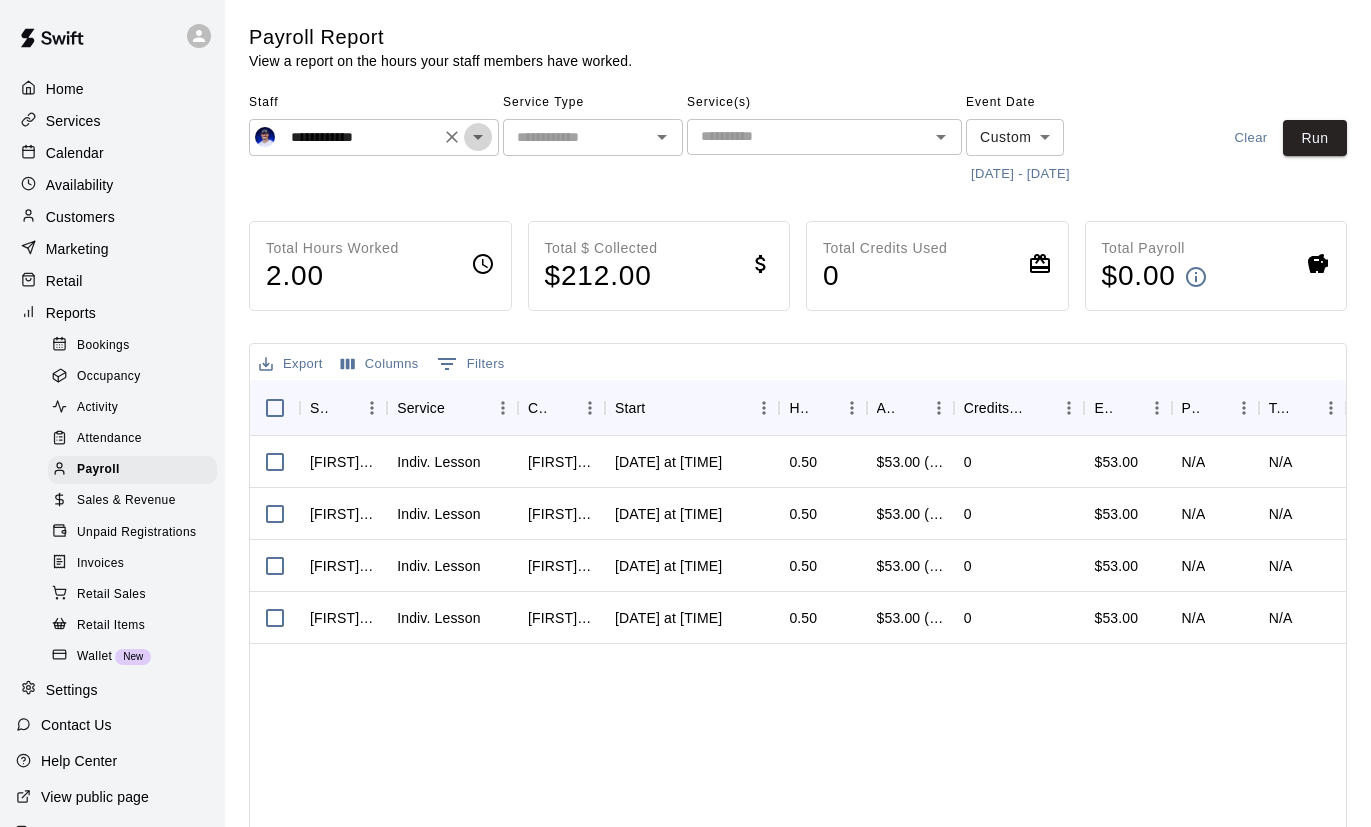 click 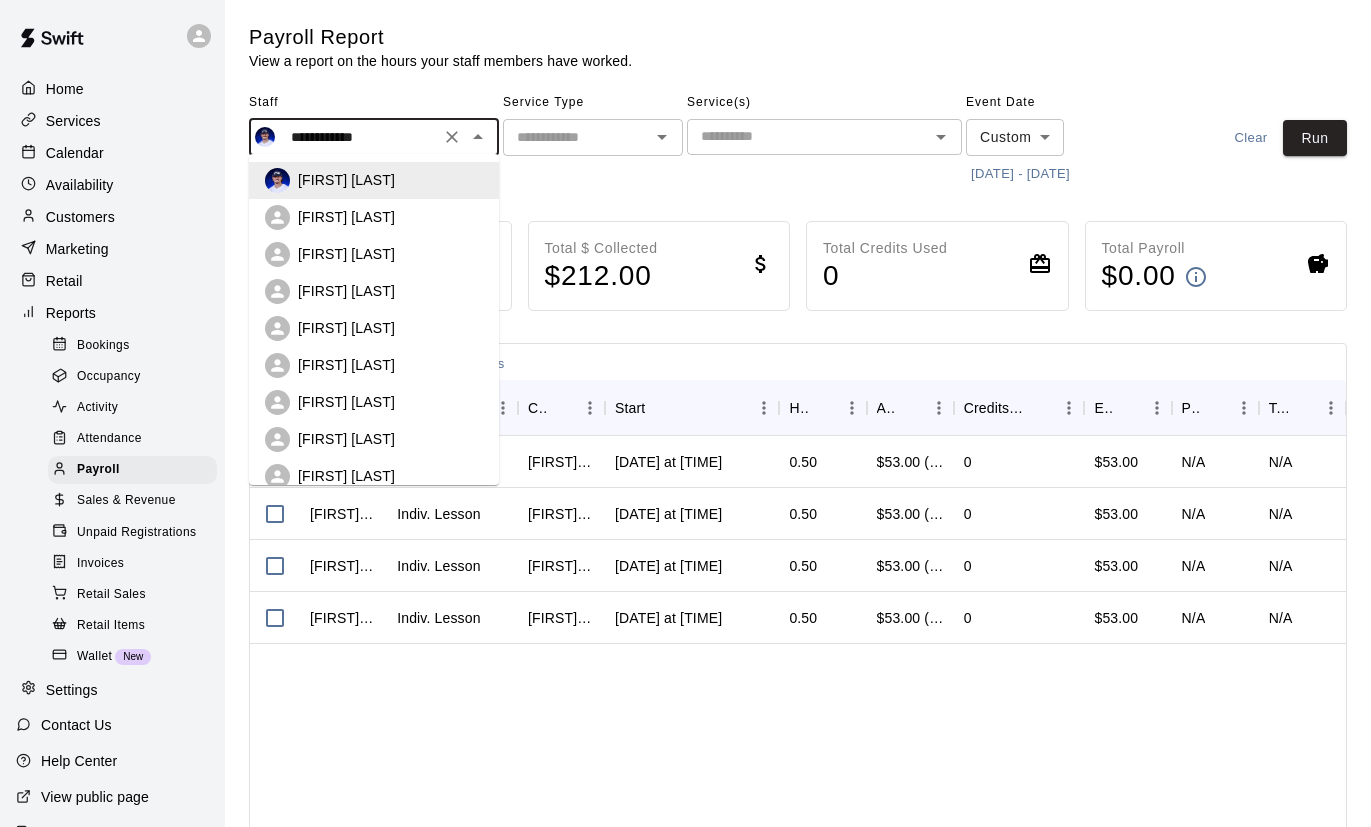 click on "[FIRST] [LAST]" at bounding box center [374, 217] 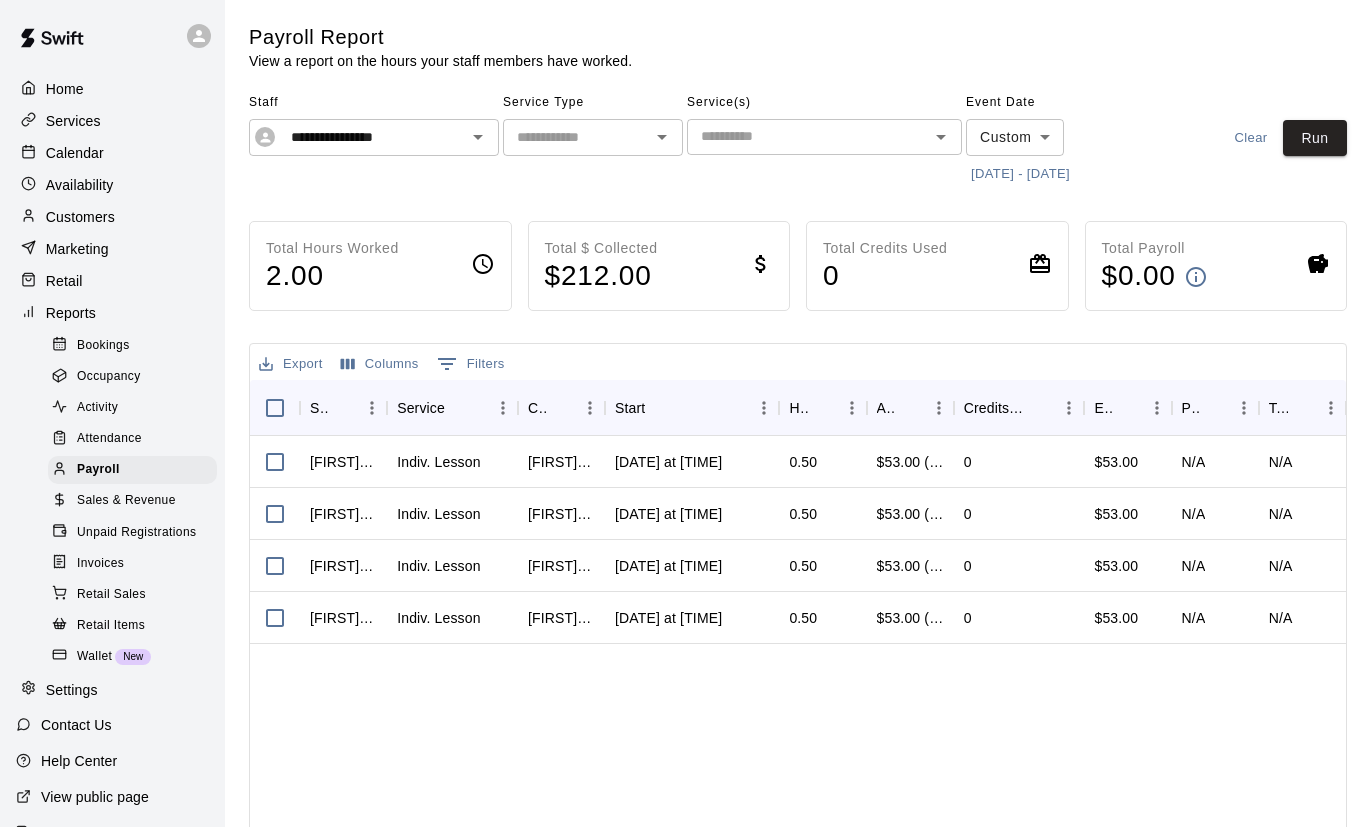 click on "**********" at bounding box center (798, 138) 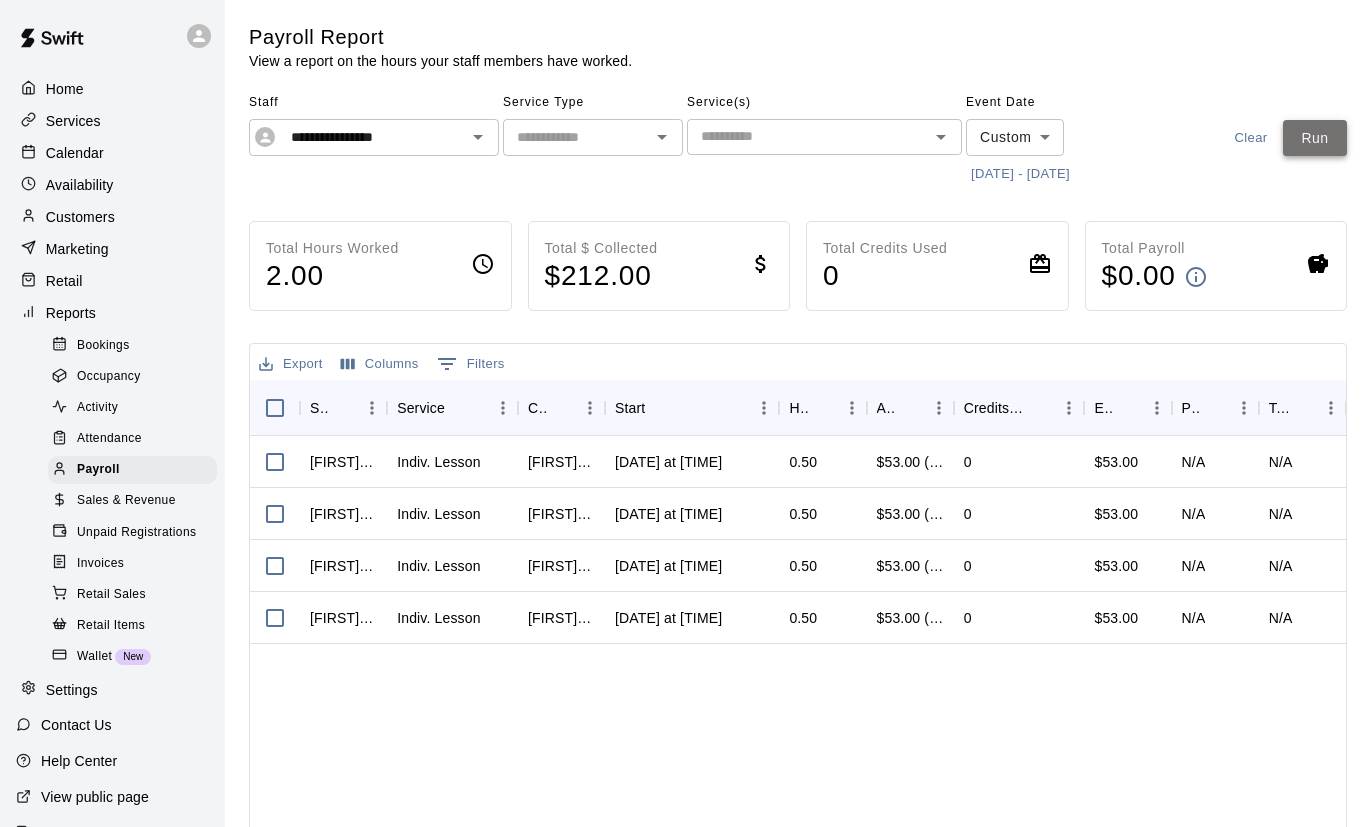 click on "Run" at bounding box center (1315, 138) 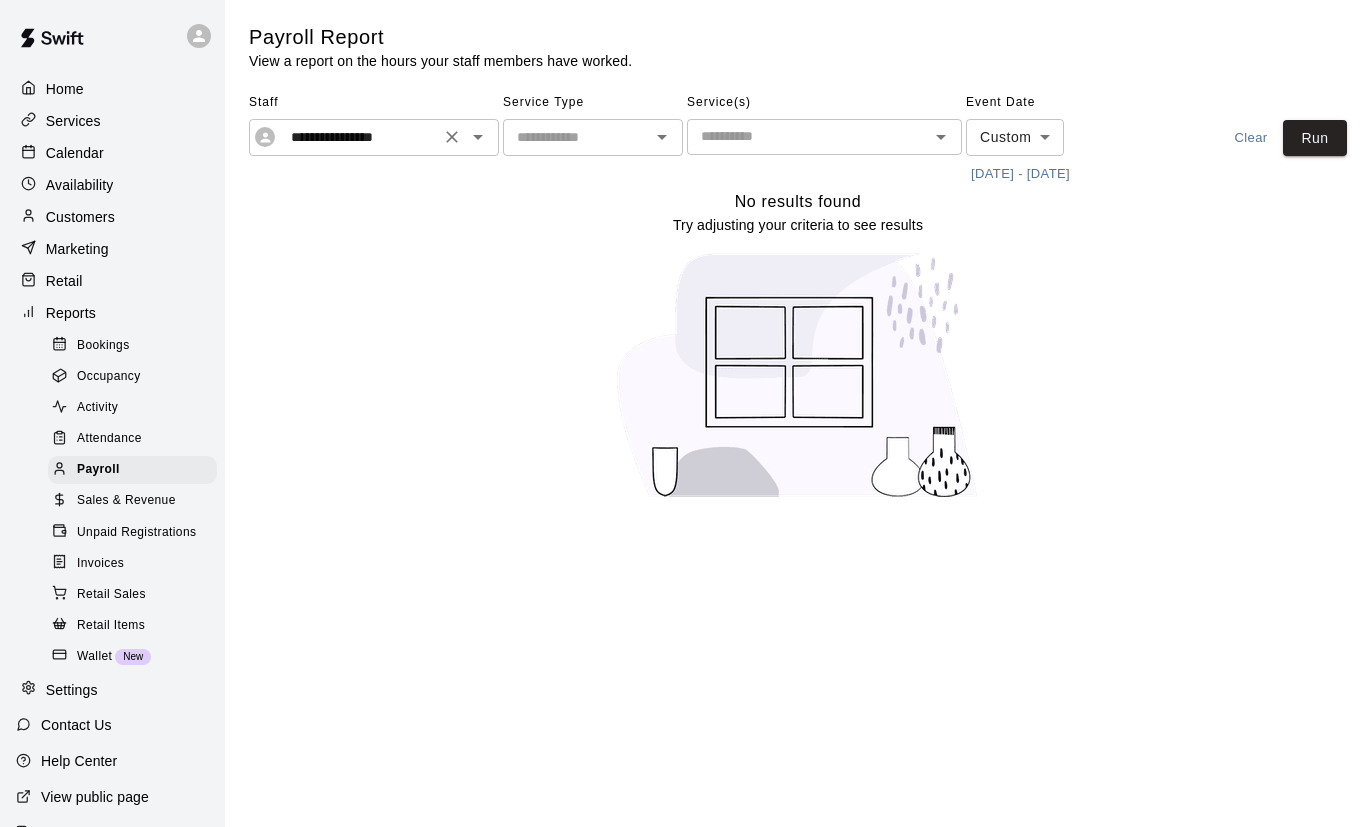 click 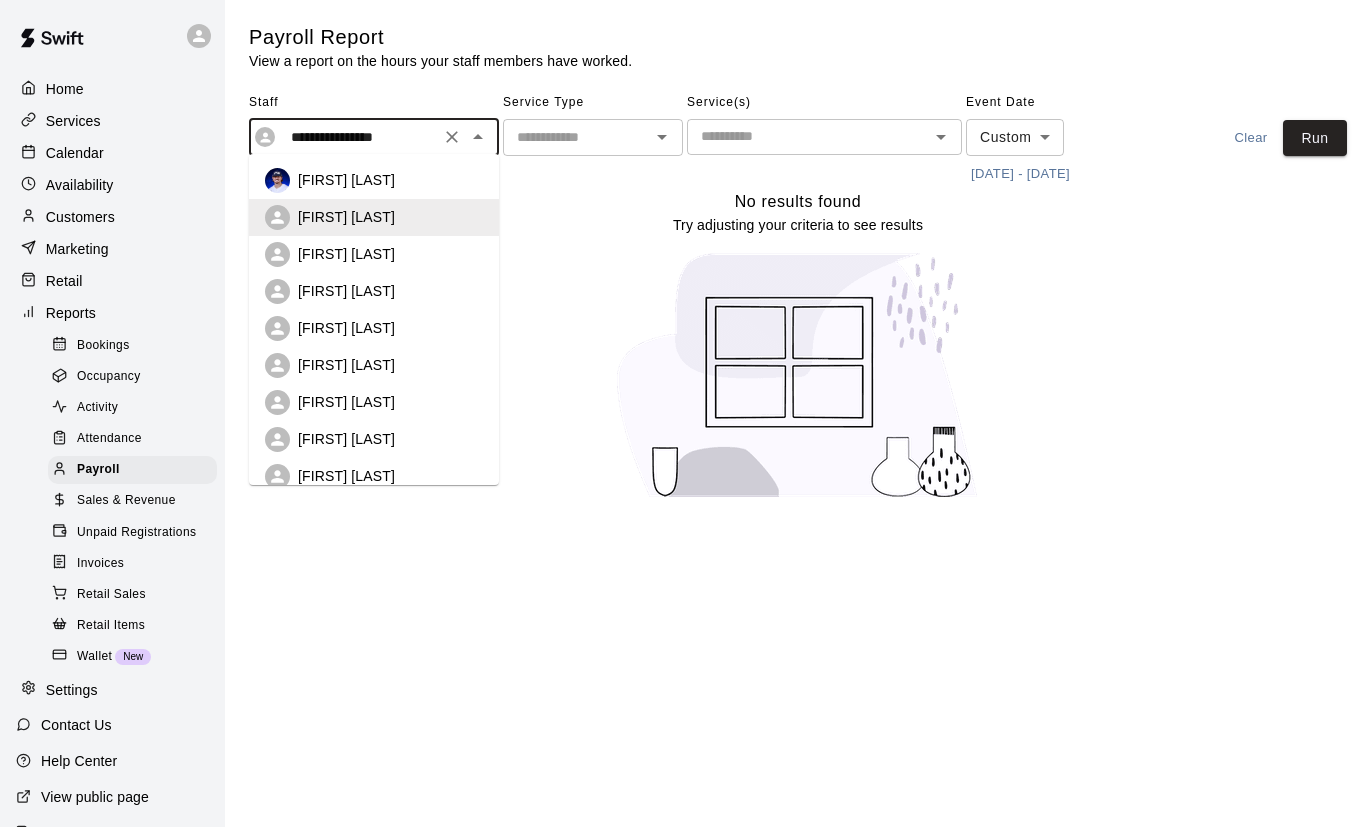 click on "[FIRST] [LAST]" at bounding box center [390, 254] 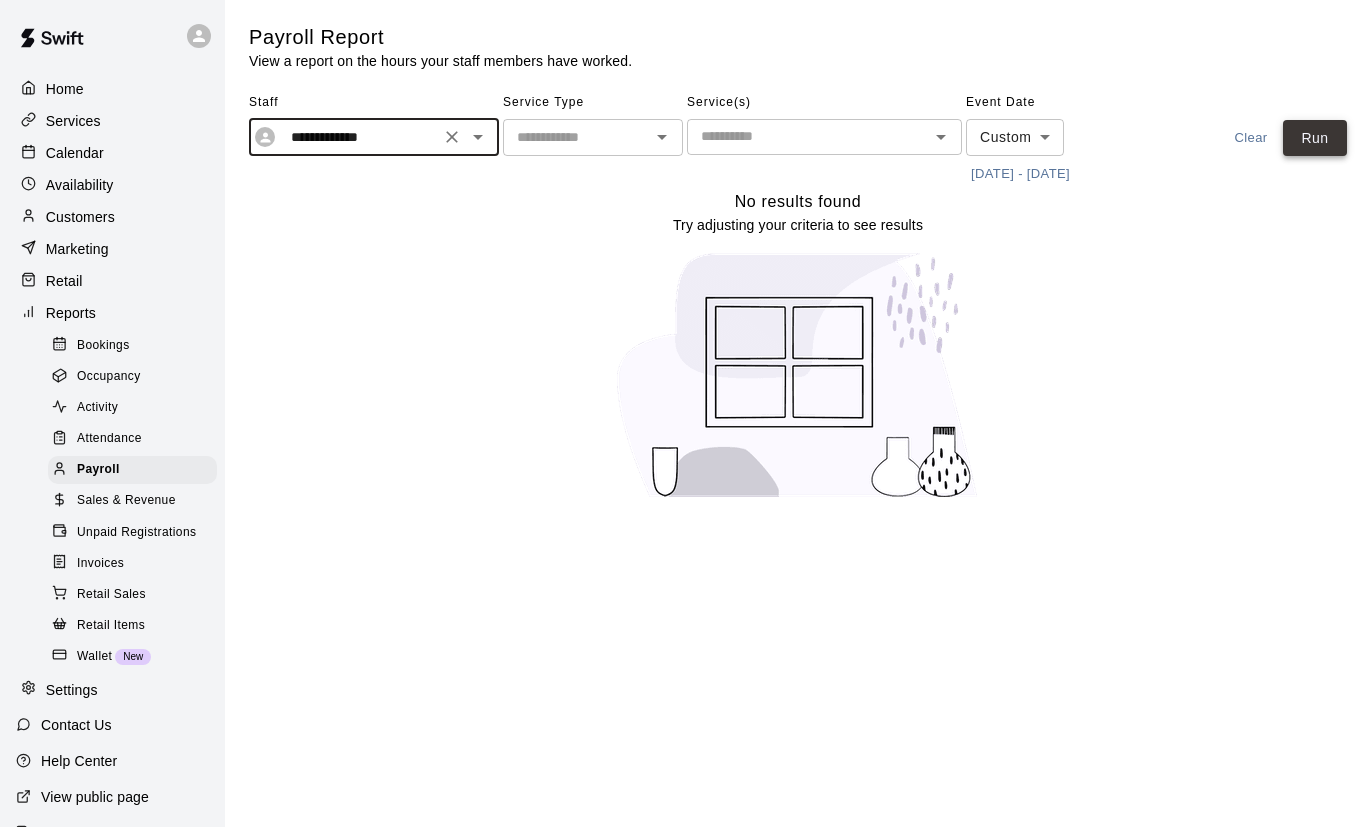 click on "Run" at bounding box center [1315, 138] 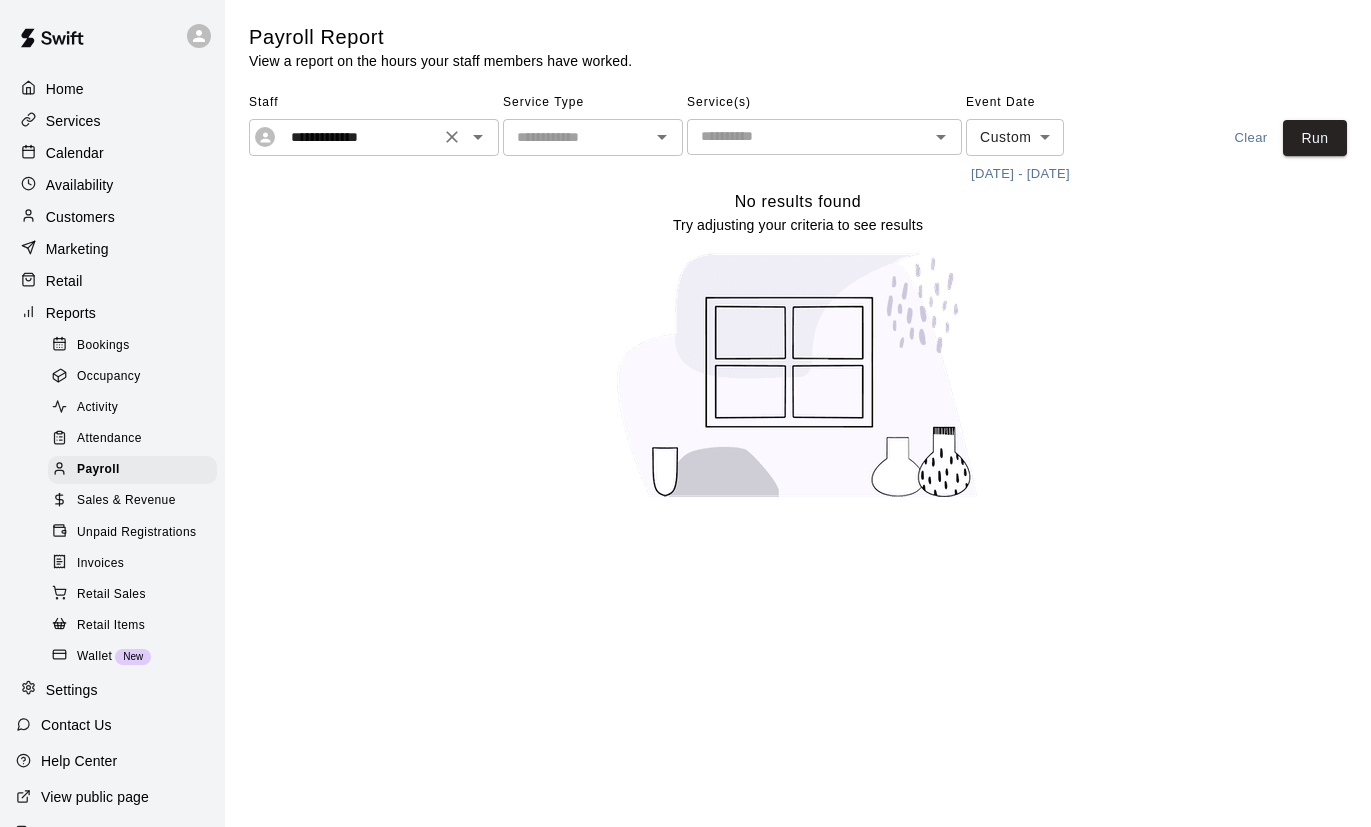 click 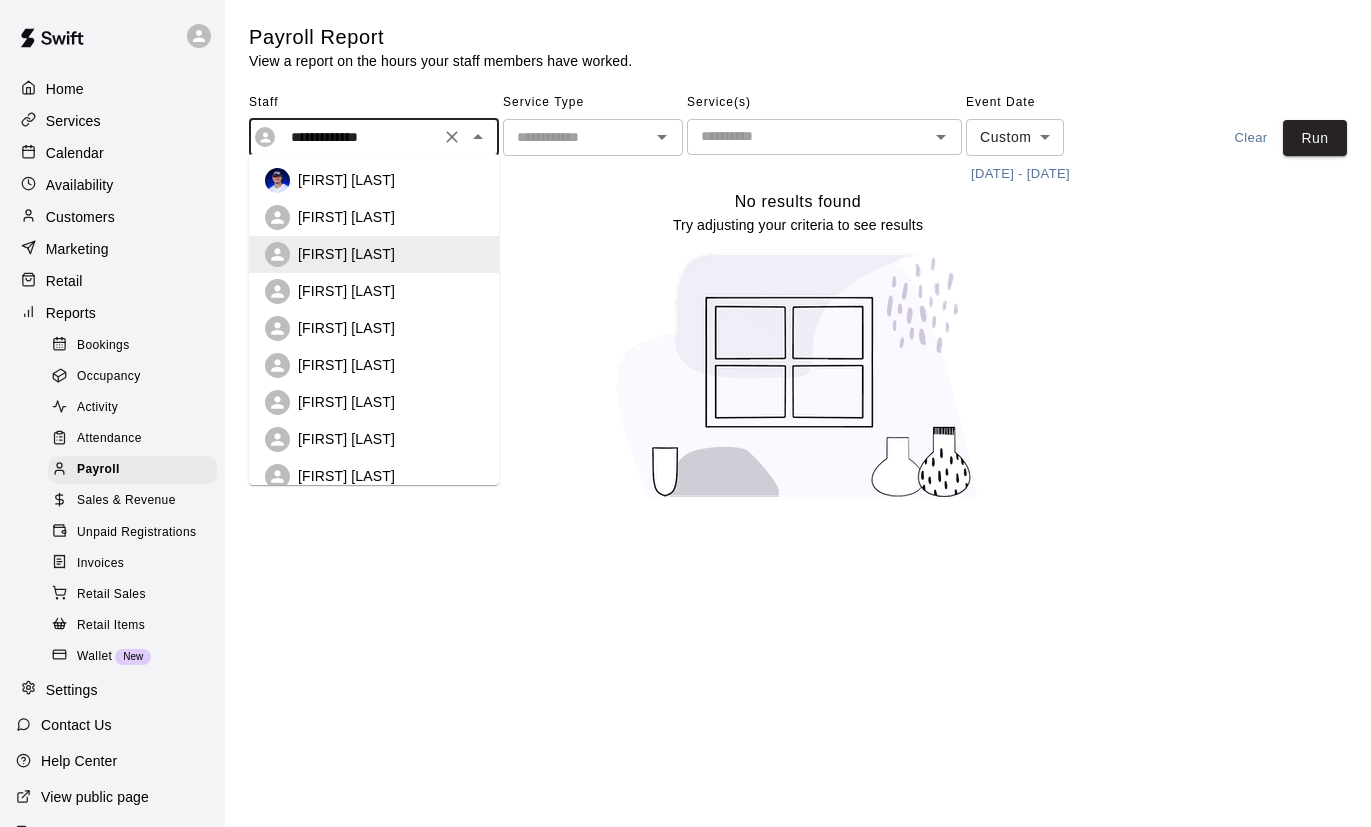 click on "[FIRST] [LAST]" at bounding box center [390, 291] 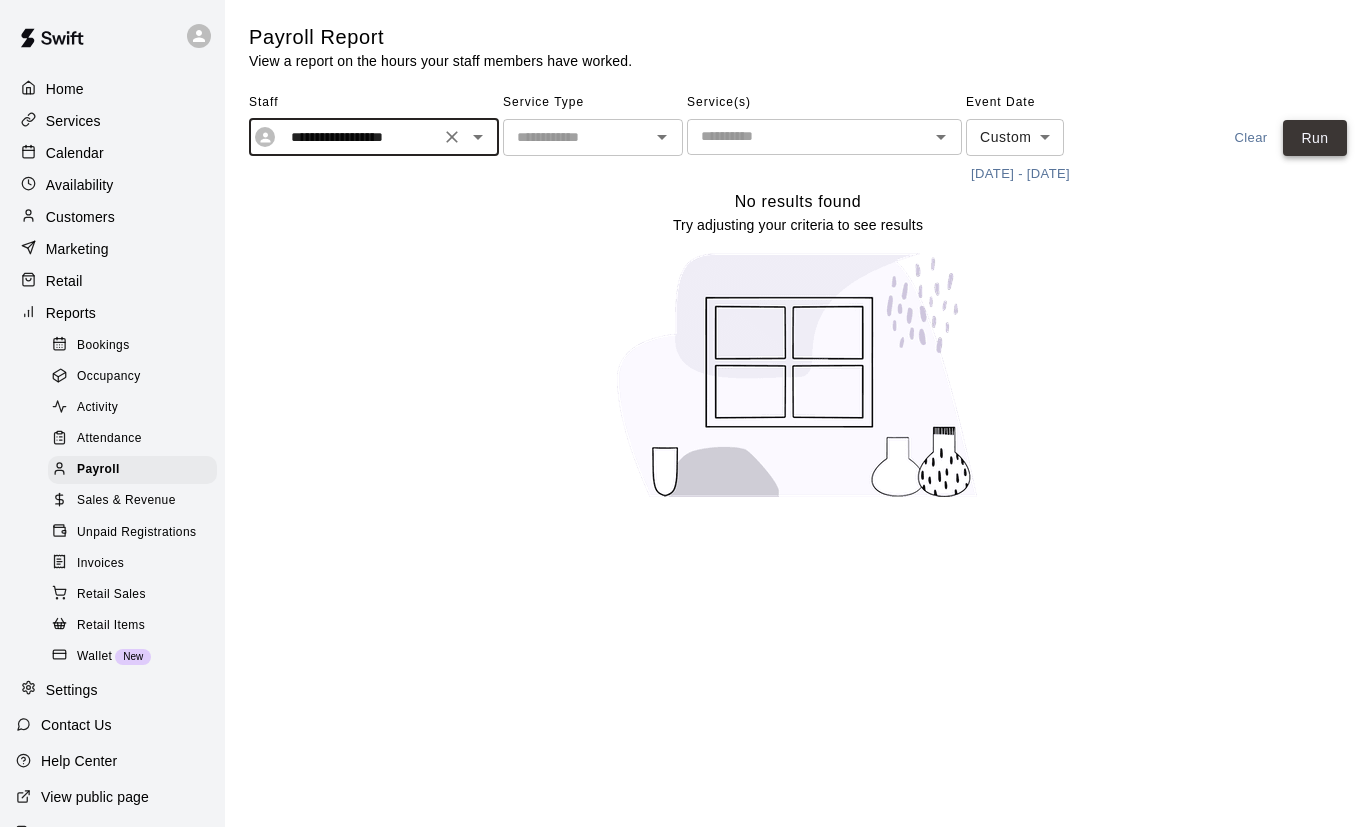 click on "Run" at bounding box center [1315, 138] 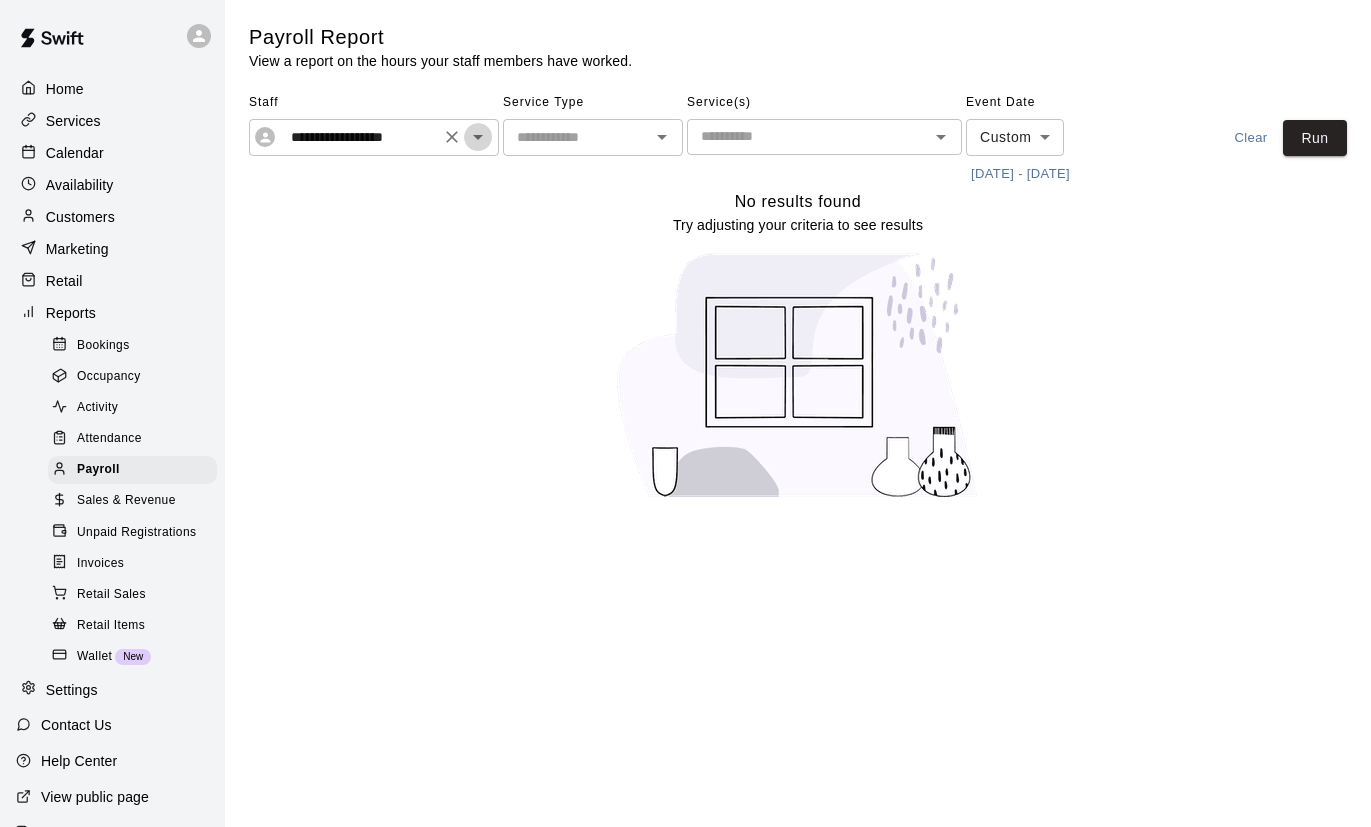 click 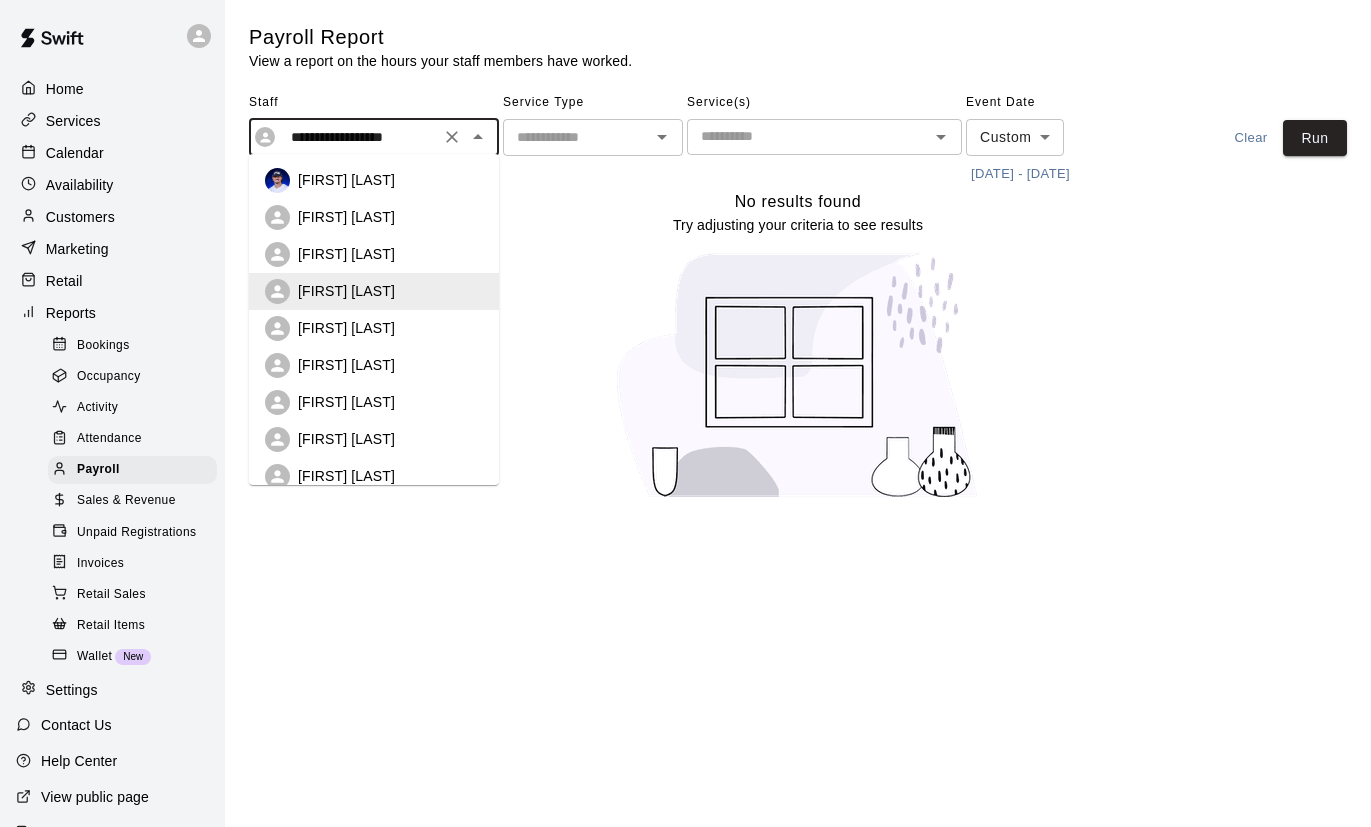 click on "[FIRST] [LAST]" at bounding box center [390, 328] 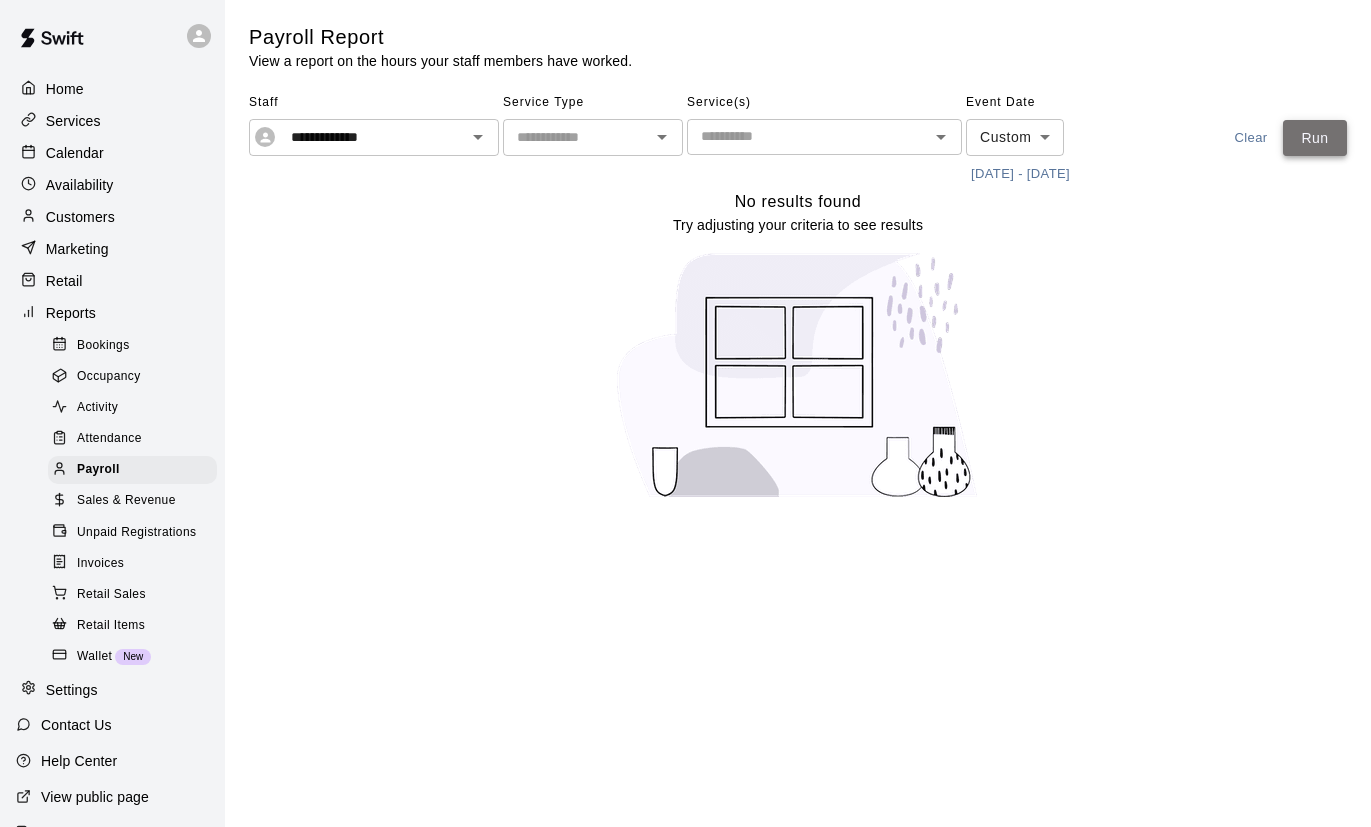 click on "Run" at bounding box center [1315, 138] 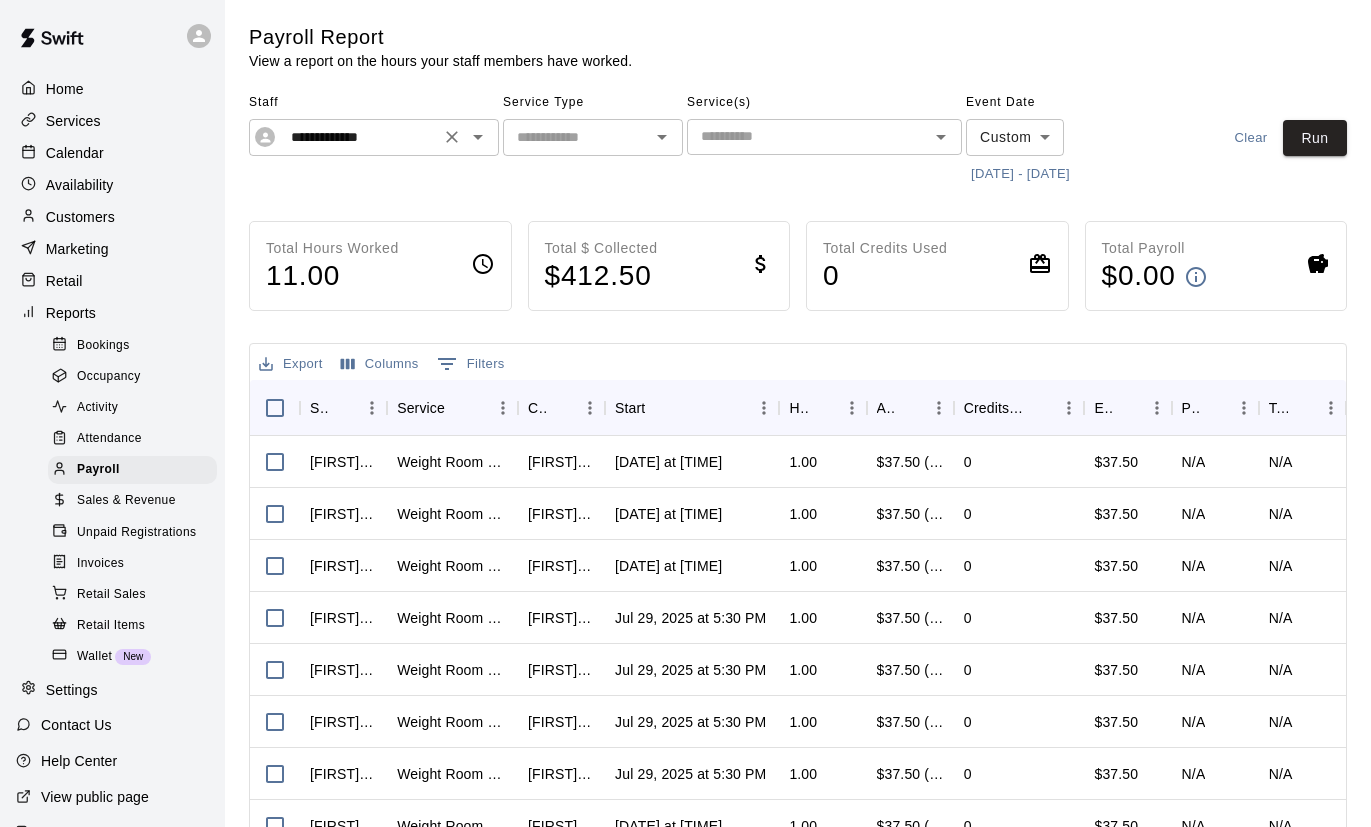 click 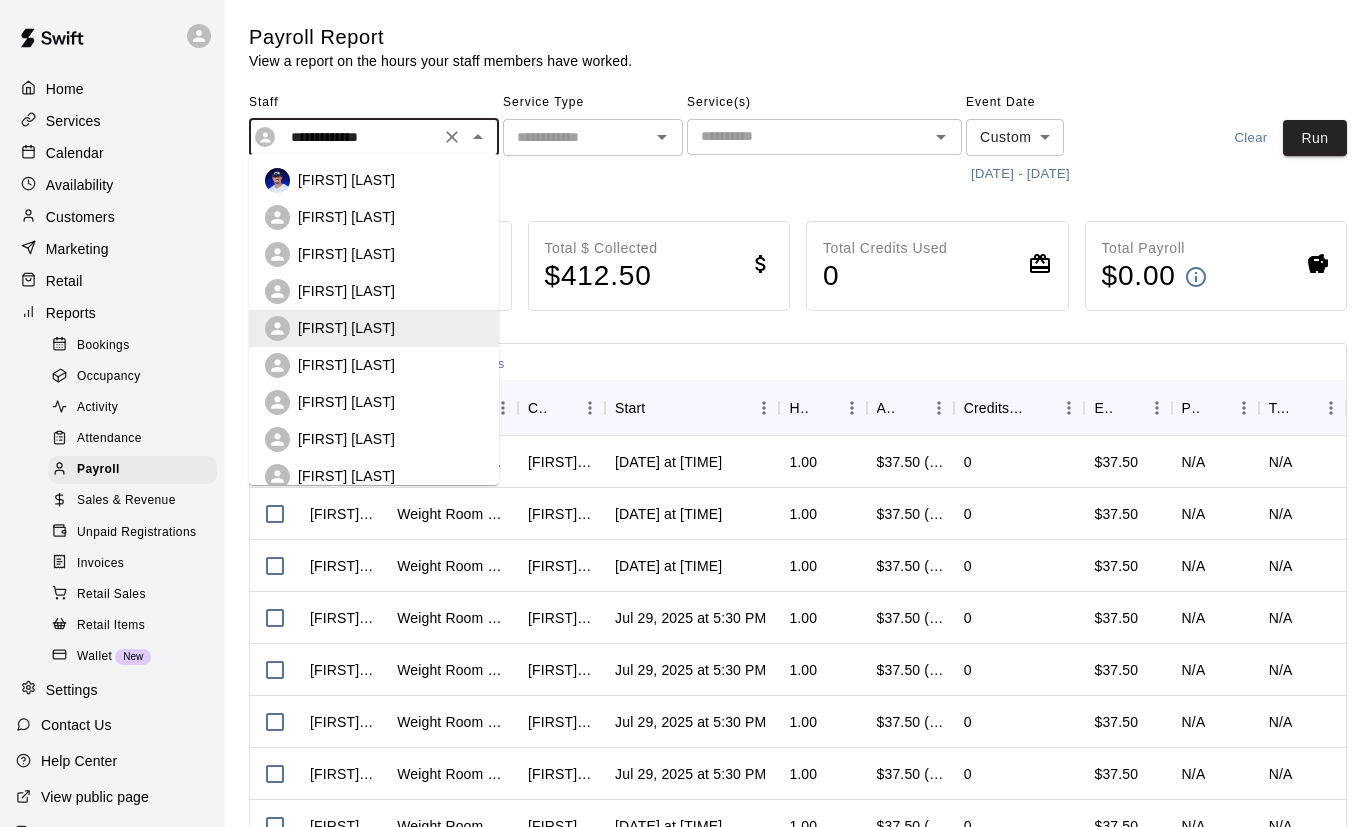 click on "[FIRST] [LAST]" at bounding box center [346, 365] 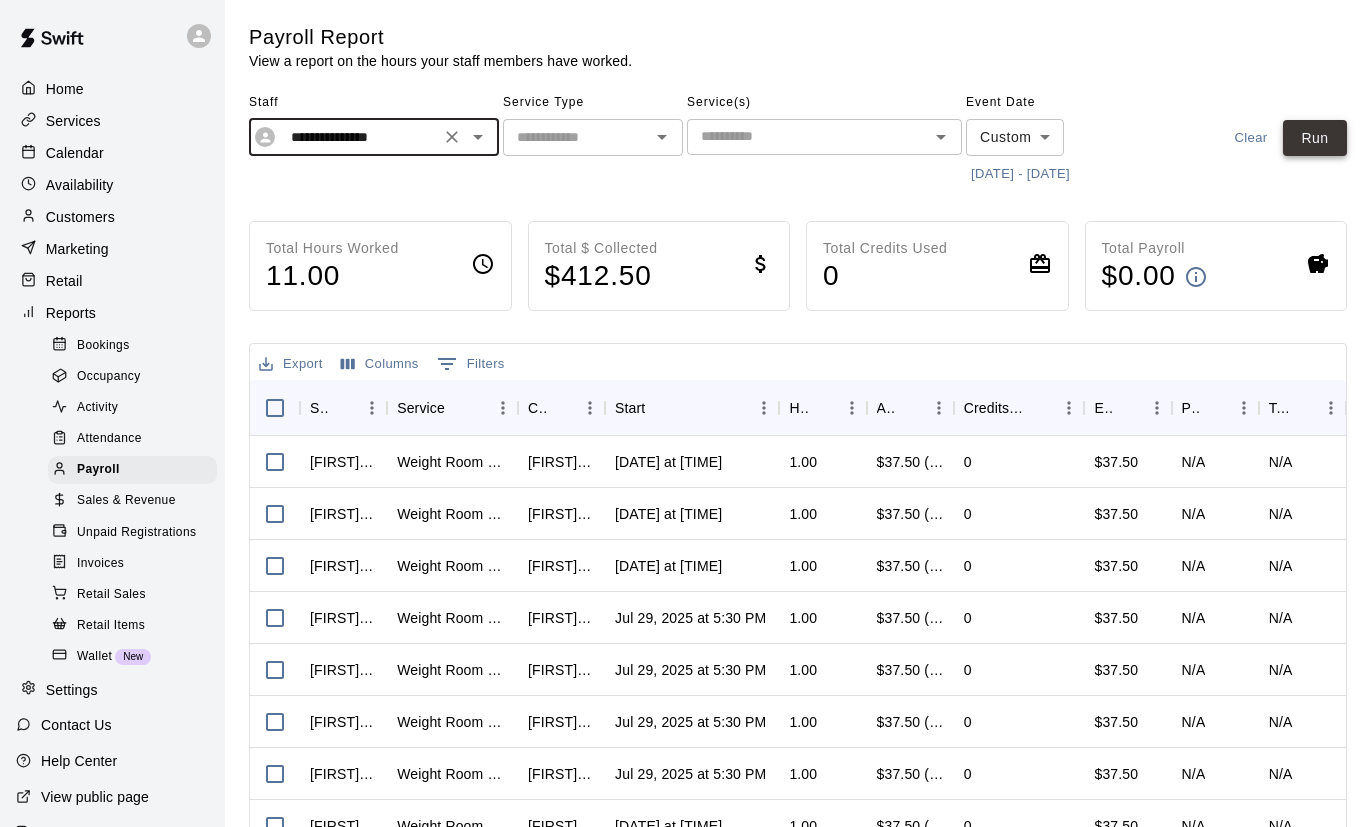 click on "Run" at bounding box center [1315, 138] 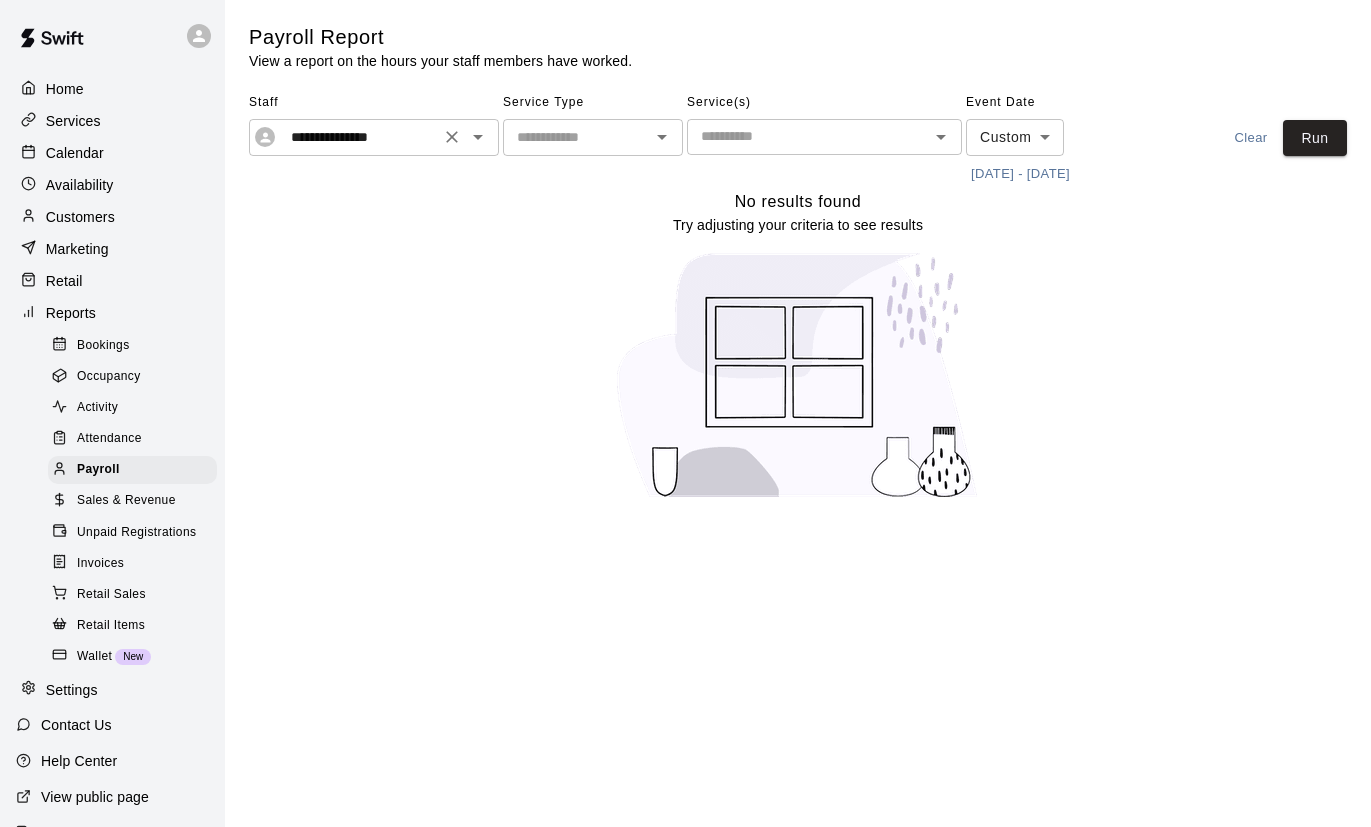 click 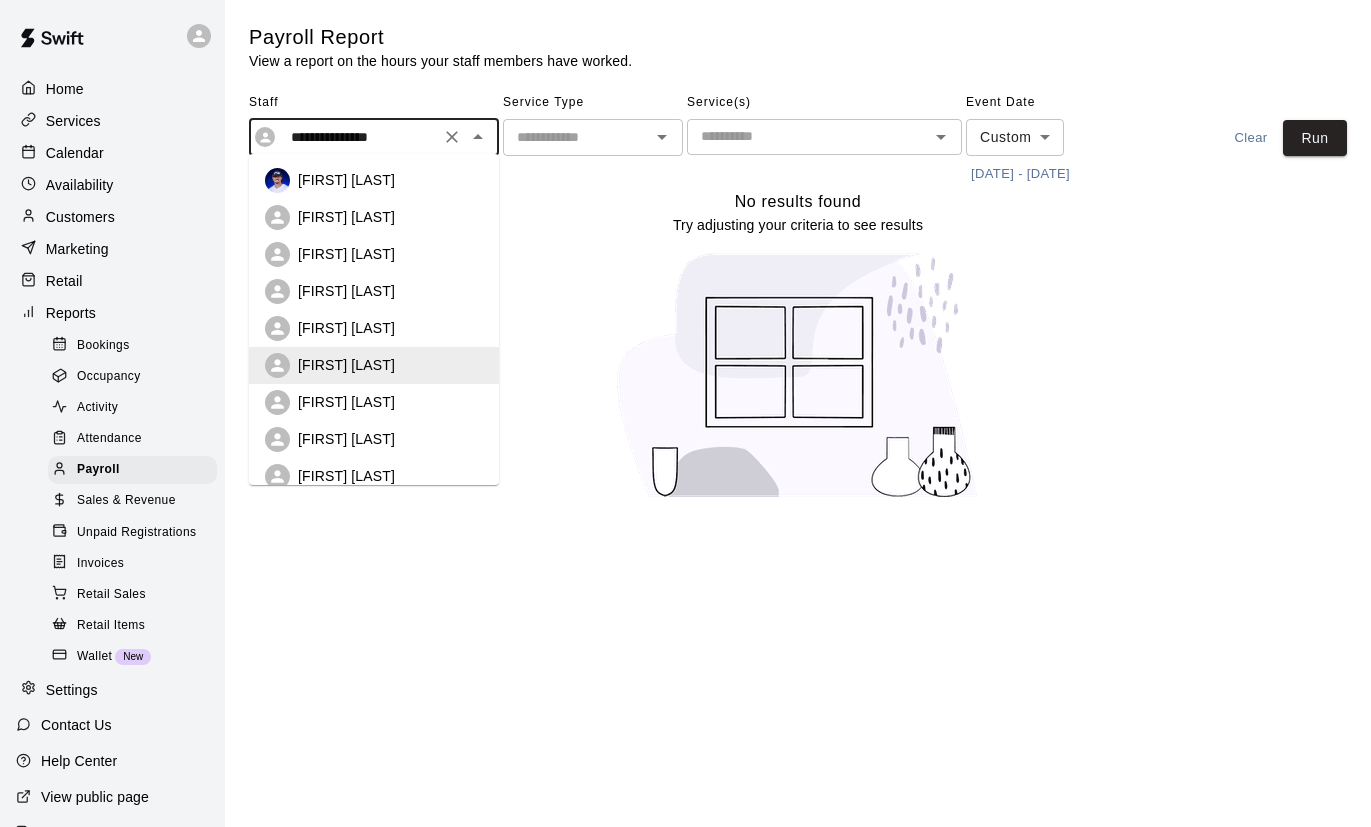 click on "[FIRST] [LAST]" at bounding box center [390, 402] 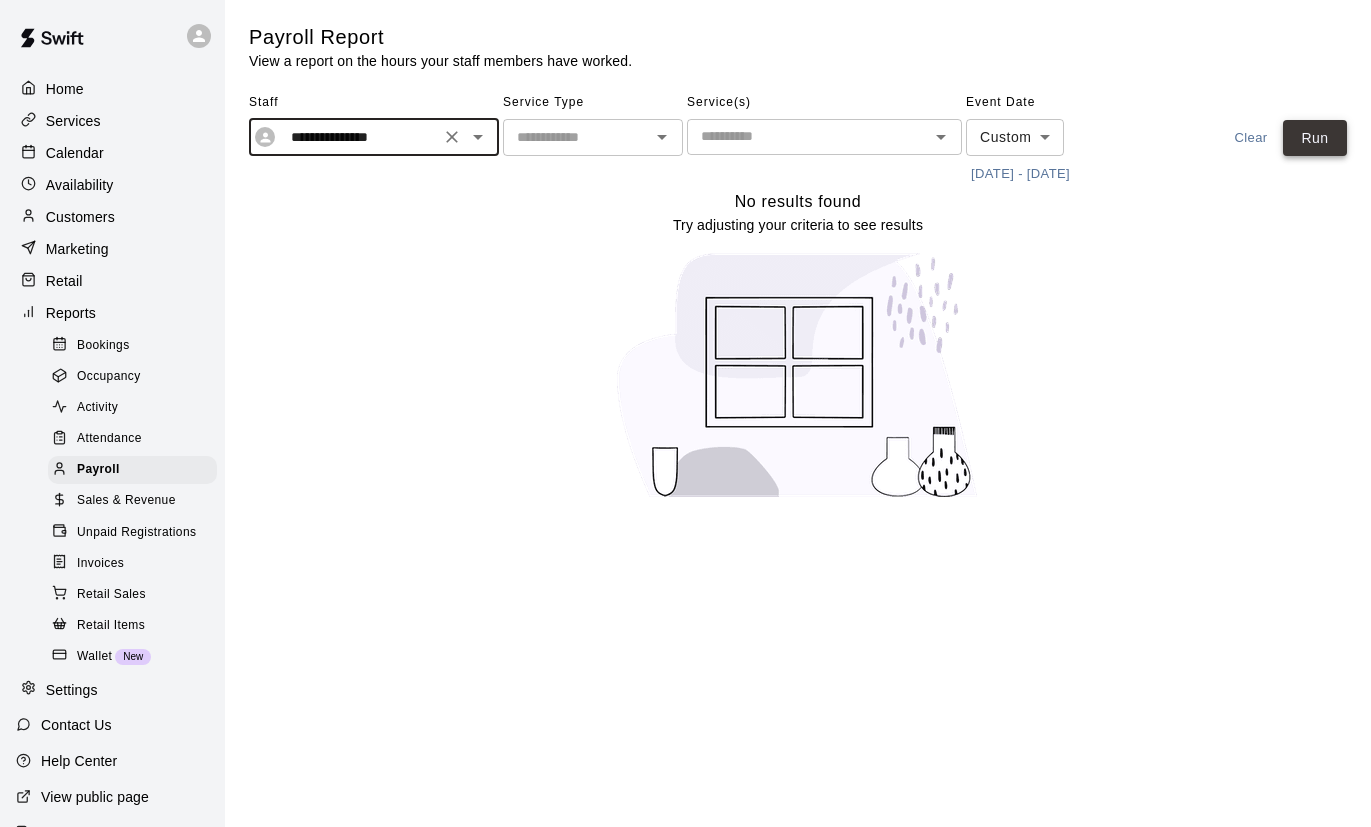 click on "Run" at bounding box center (1315, 138) 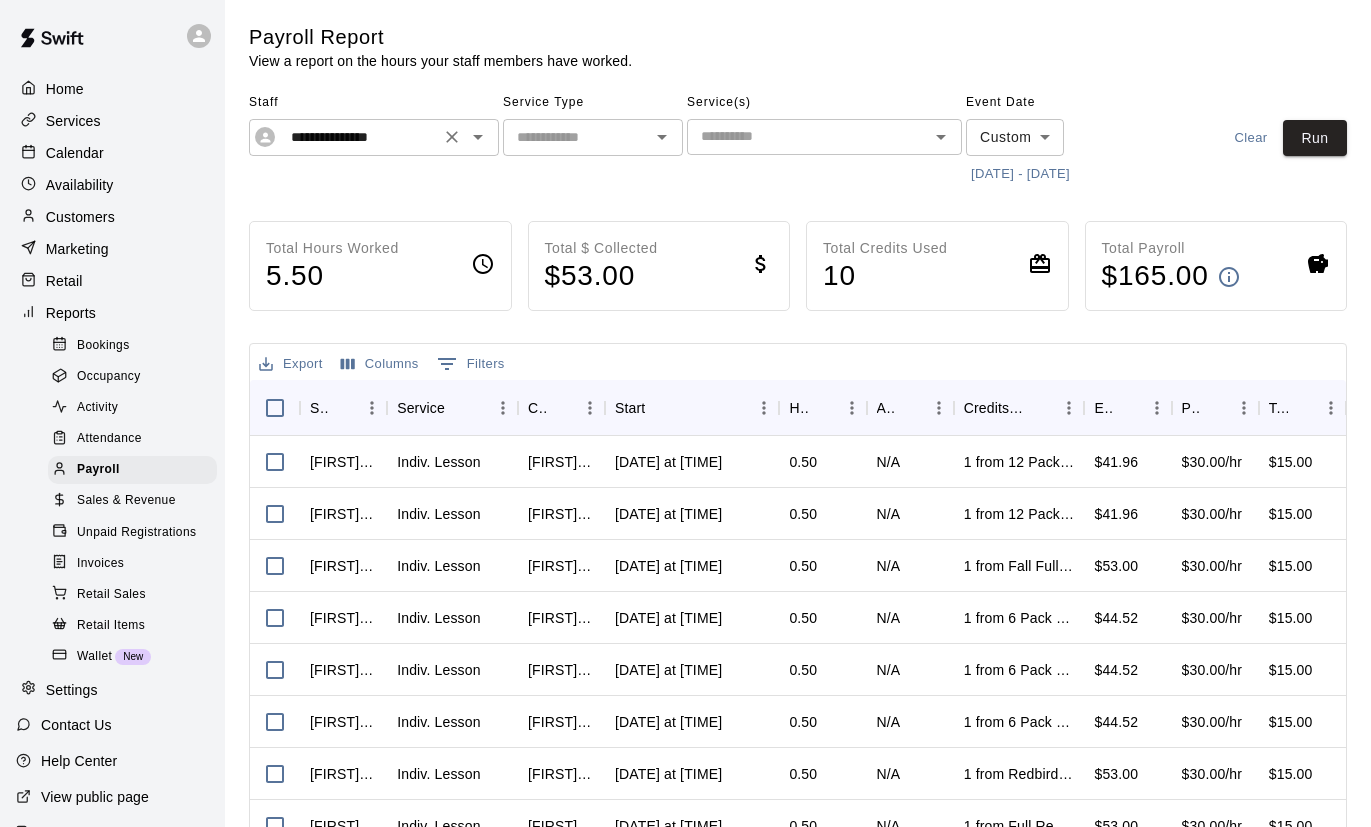 click 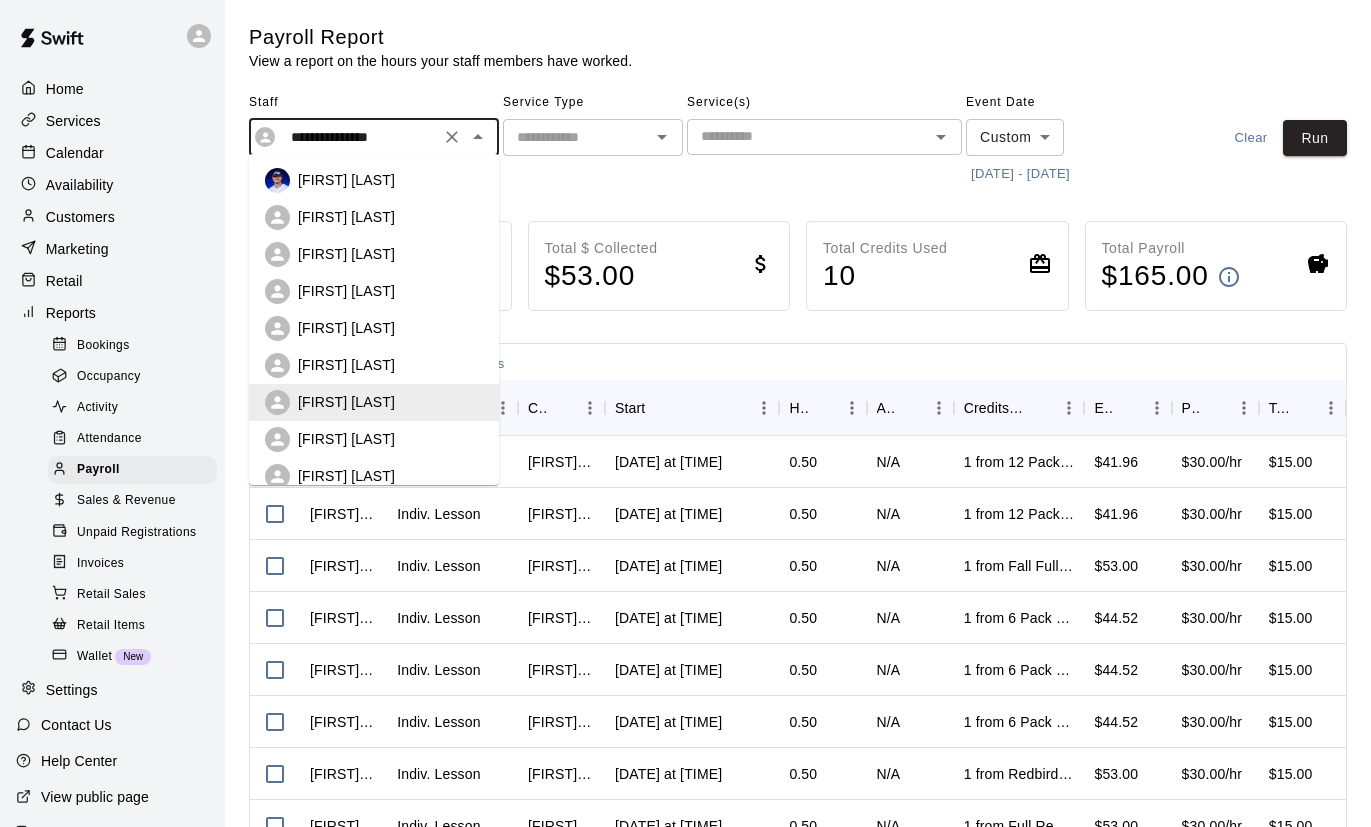 click on "[FIRST] [LAST]" at bounding box center [390, 439] 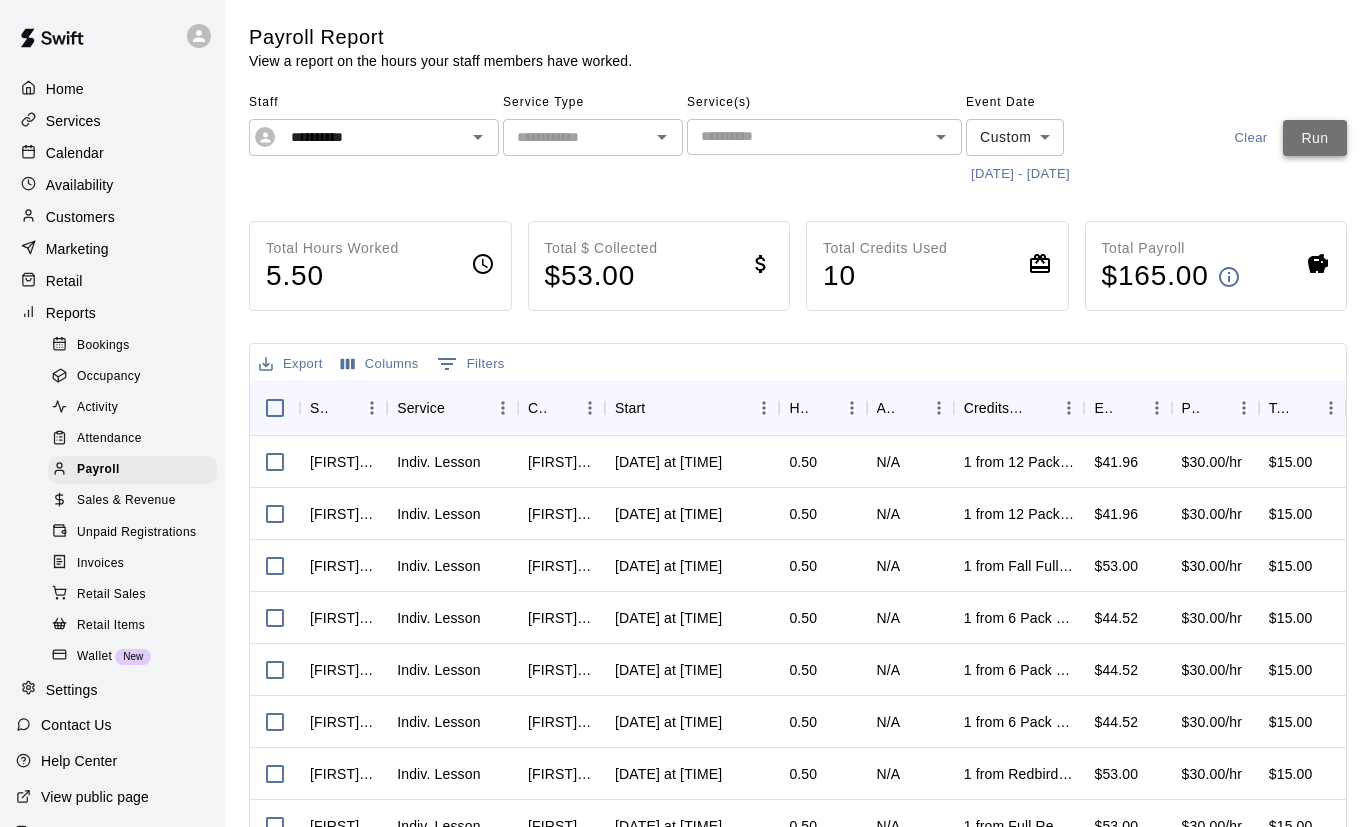 click on "Run" at bounding box center [1315, 138] 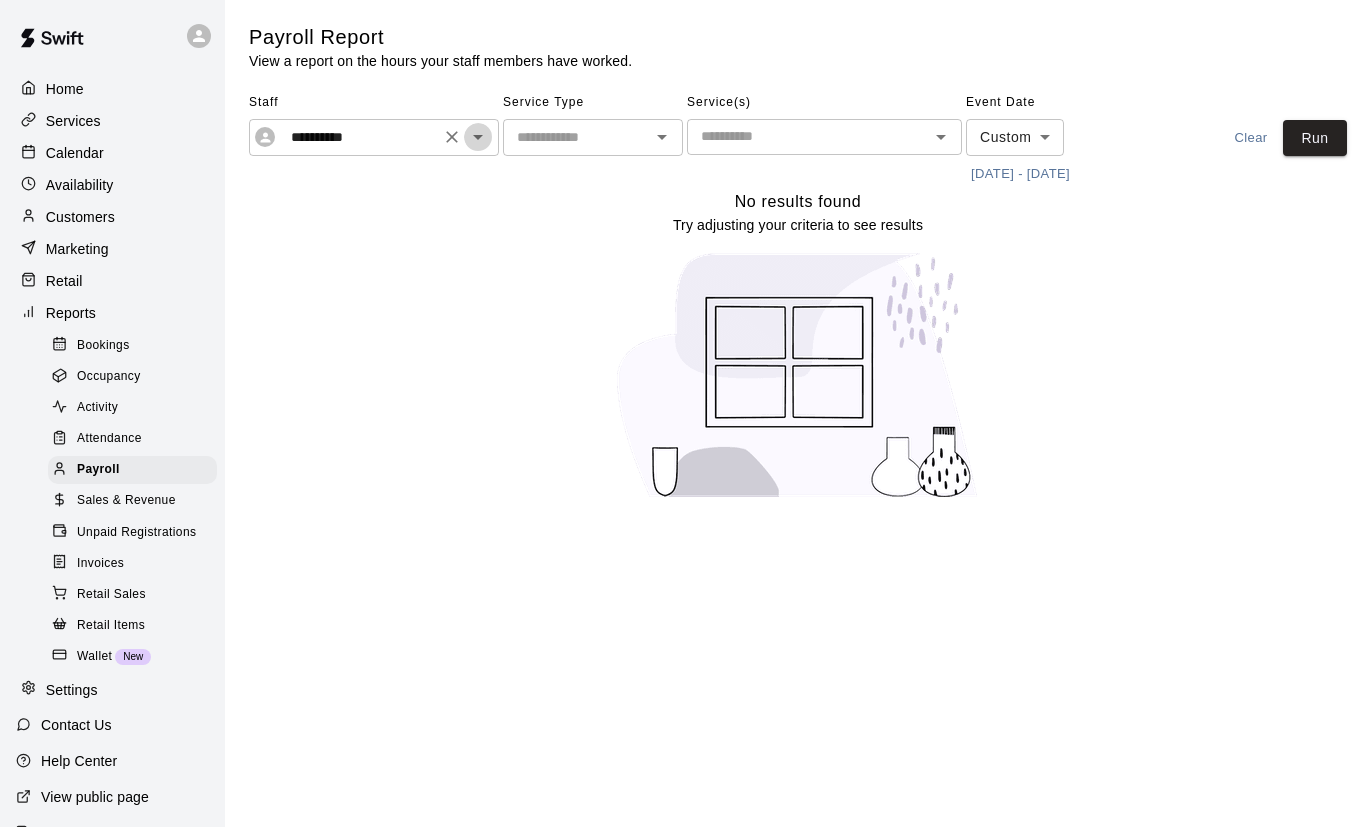 click 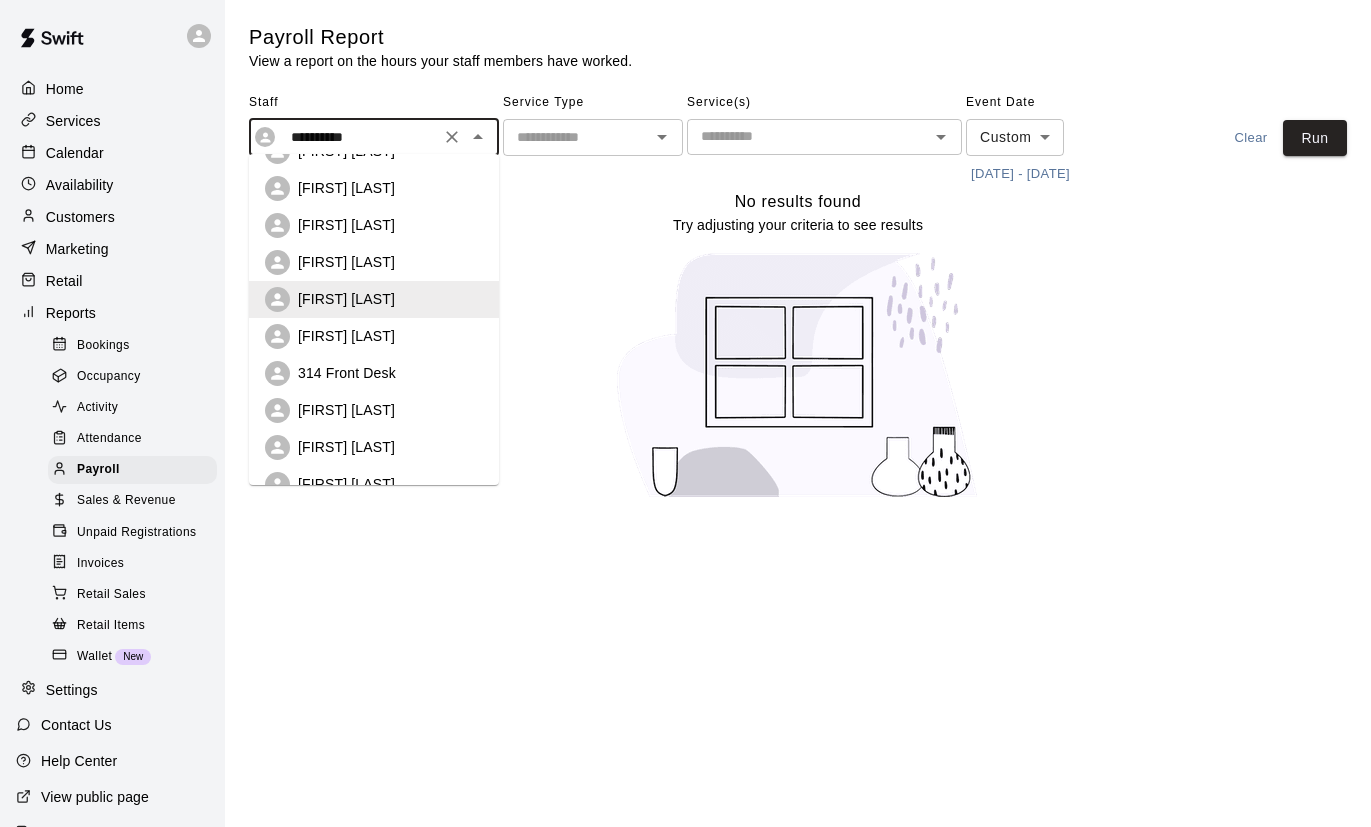 scroll, scrollTop: 143, scrollLeft: 0, axis: vertical 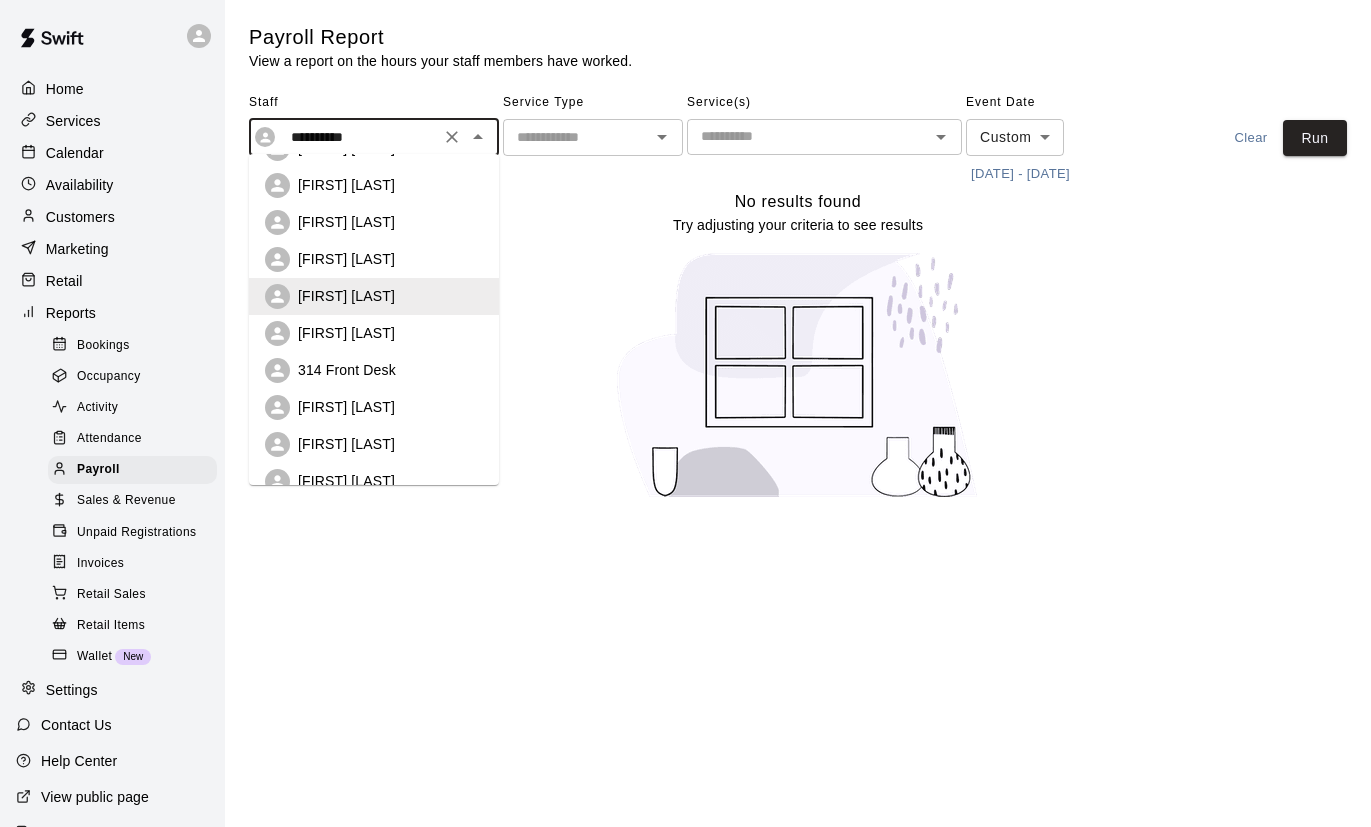 click on "[FIRST] [LAST]" at bounding box center [390, 407] 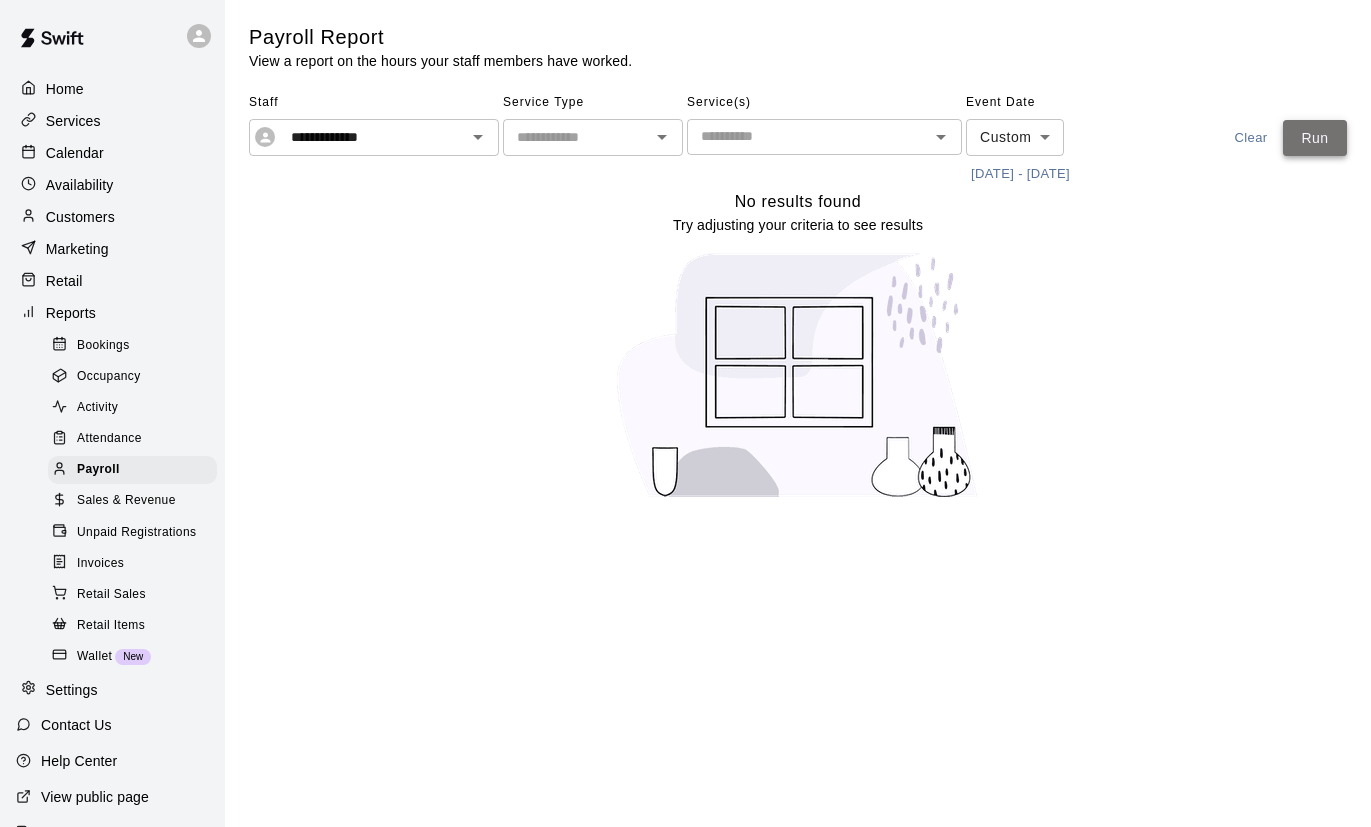 click on "Run" at bounding box center (1315, 138) 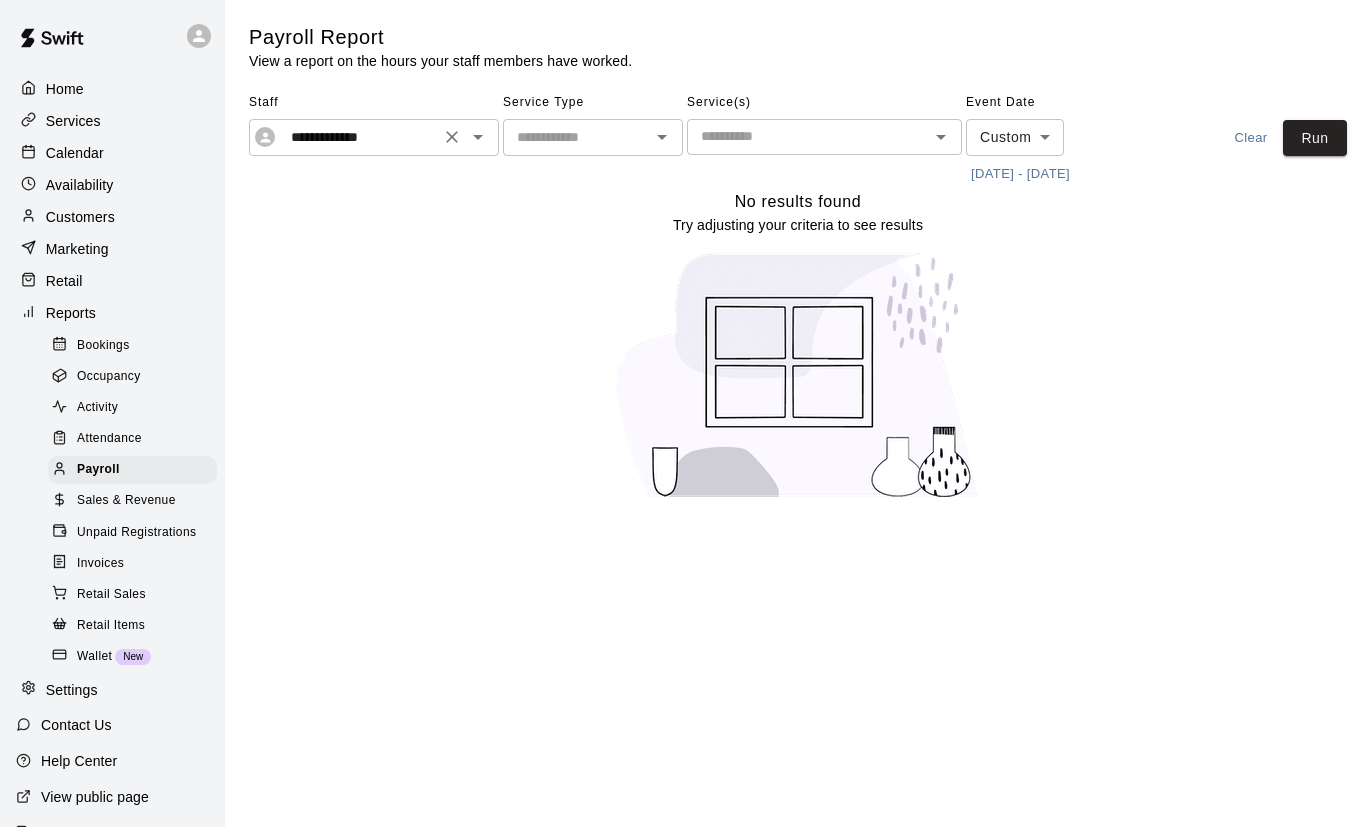 click 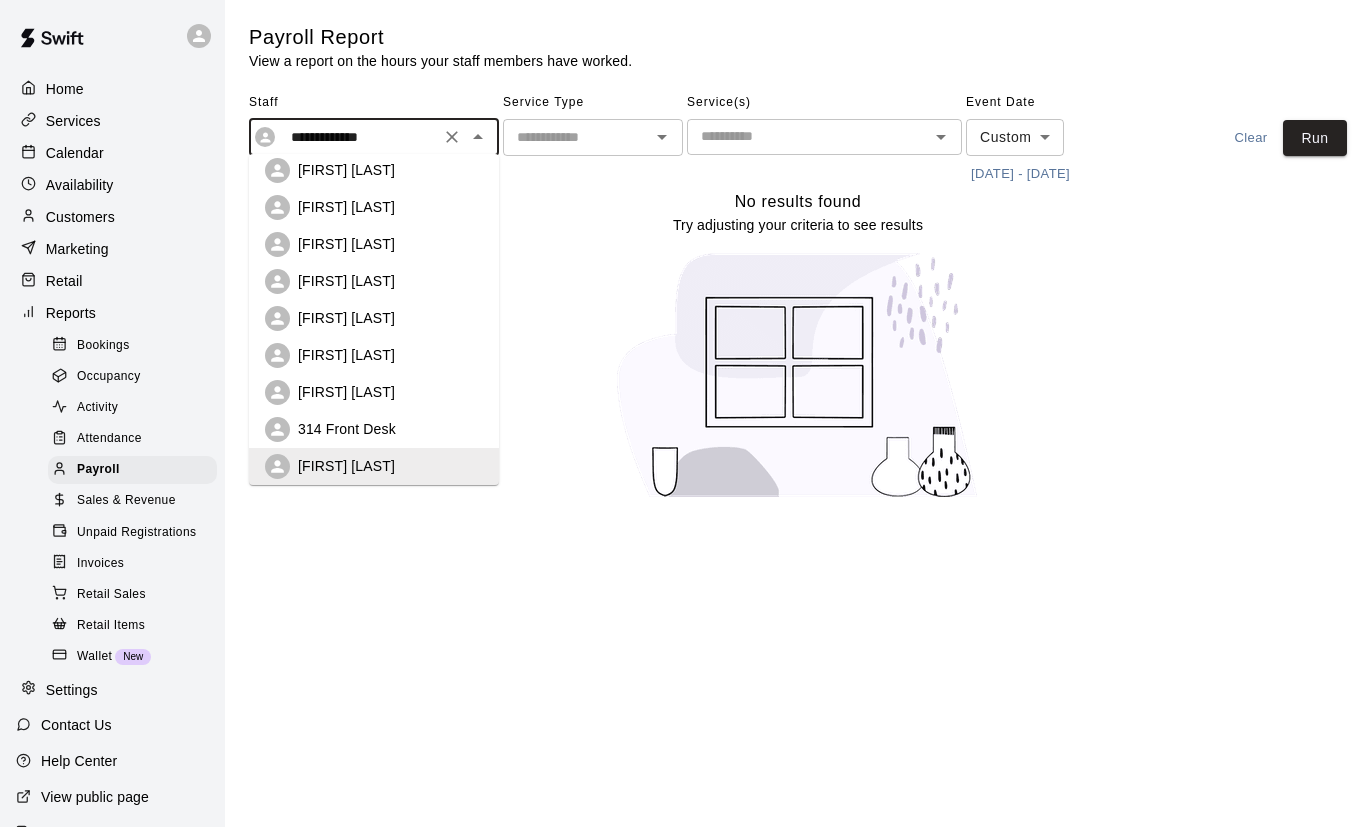 scroll, scrollTop: 187, scrollLeft: 0, axis: vertical 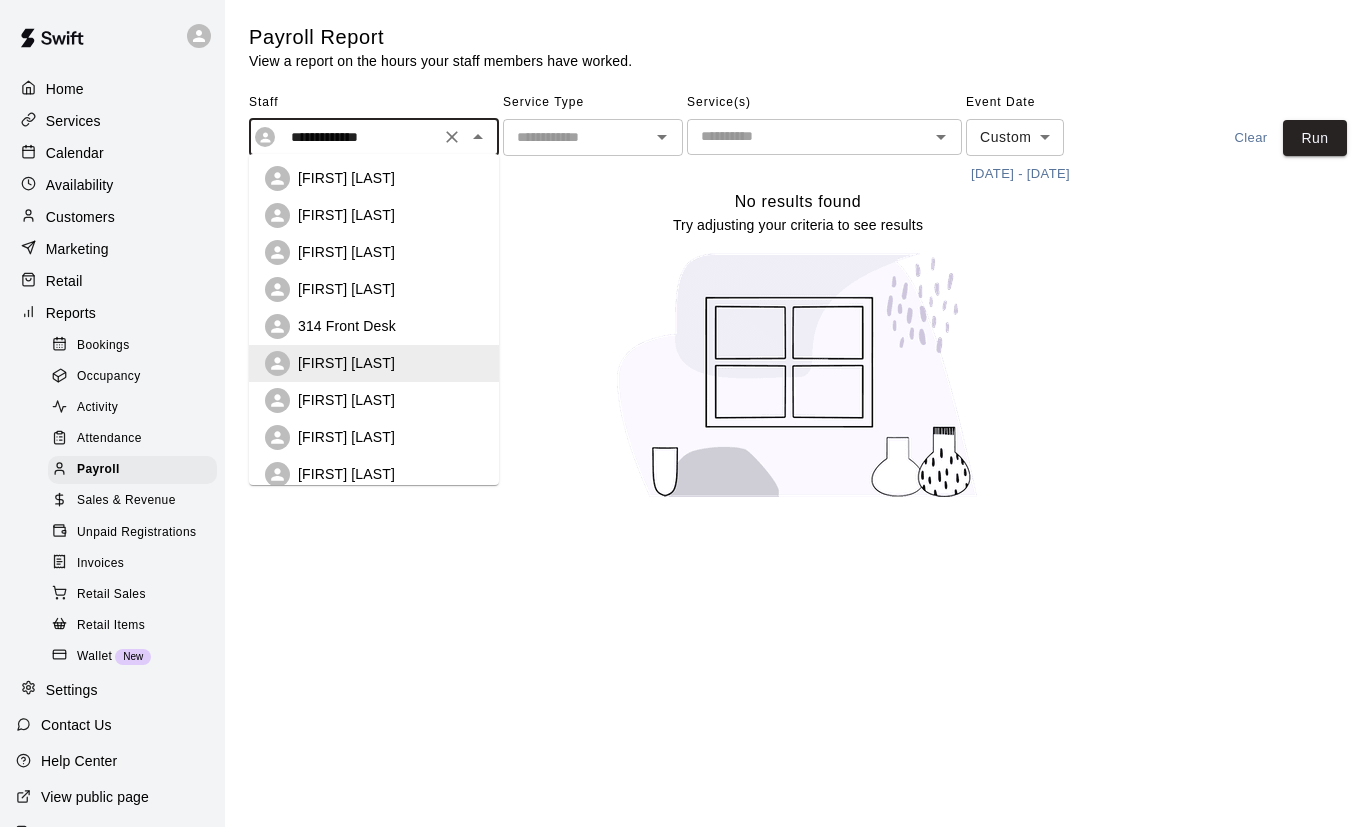 click on "[FIRST] [LAST]" at bounding box center [346, 400] 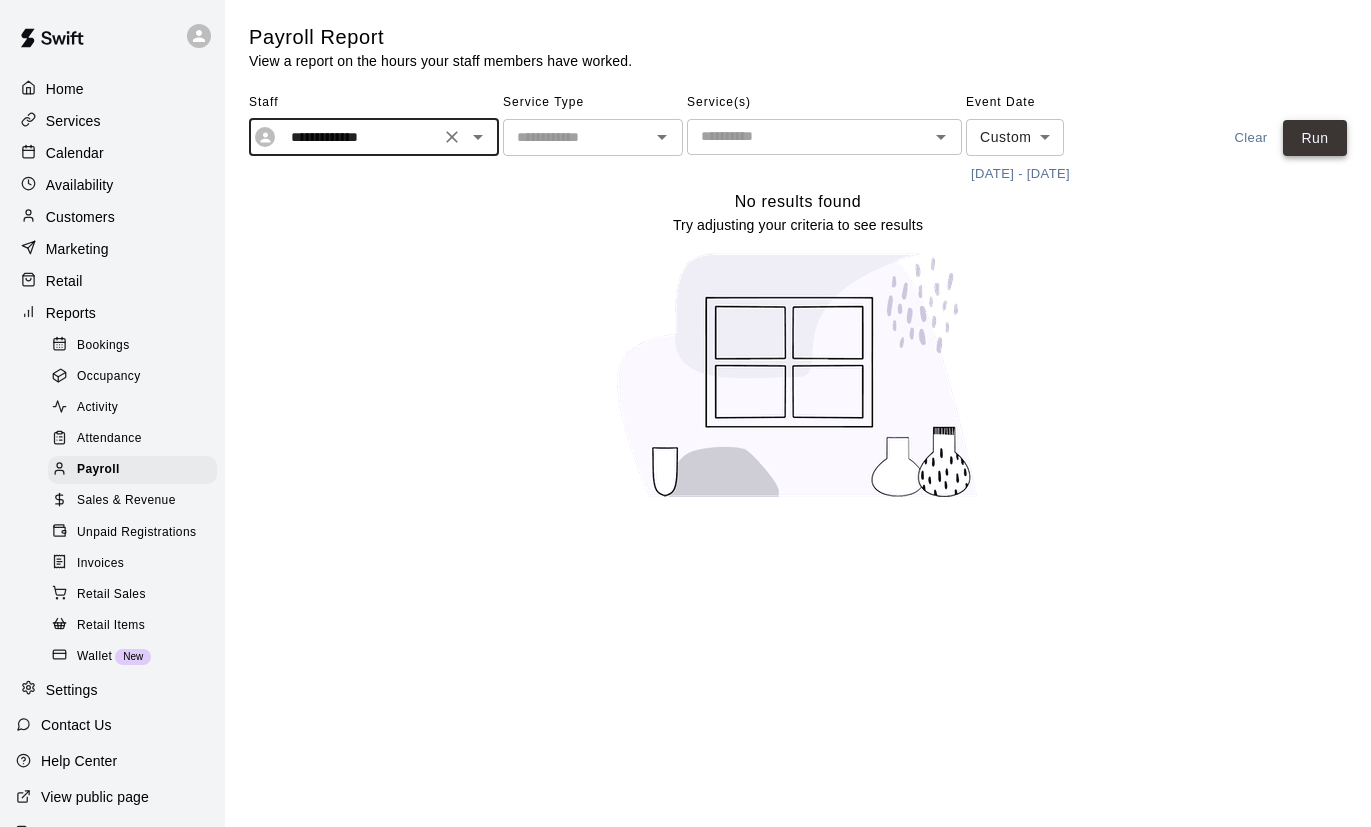 click on "Run" at bounding box center [1315, 138] 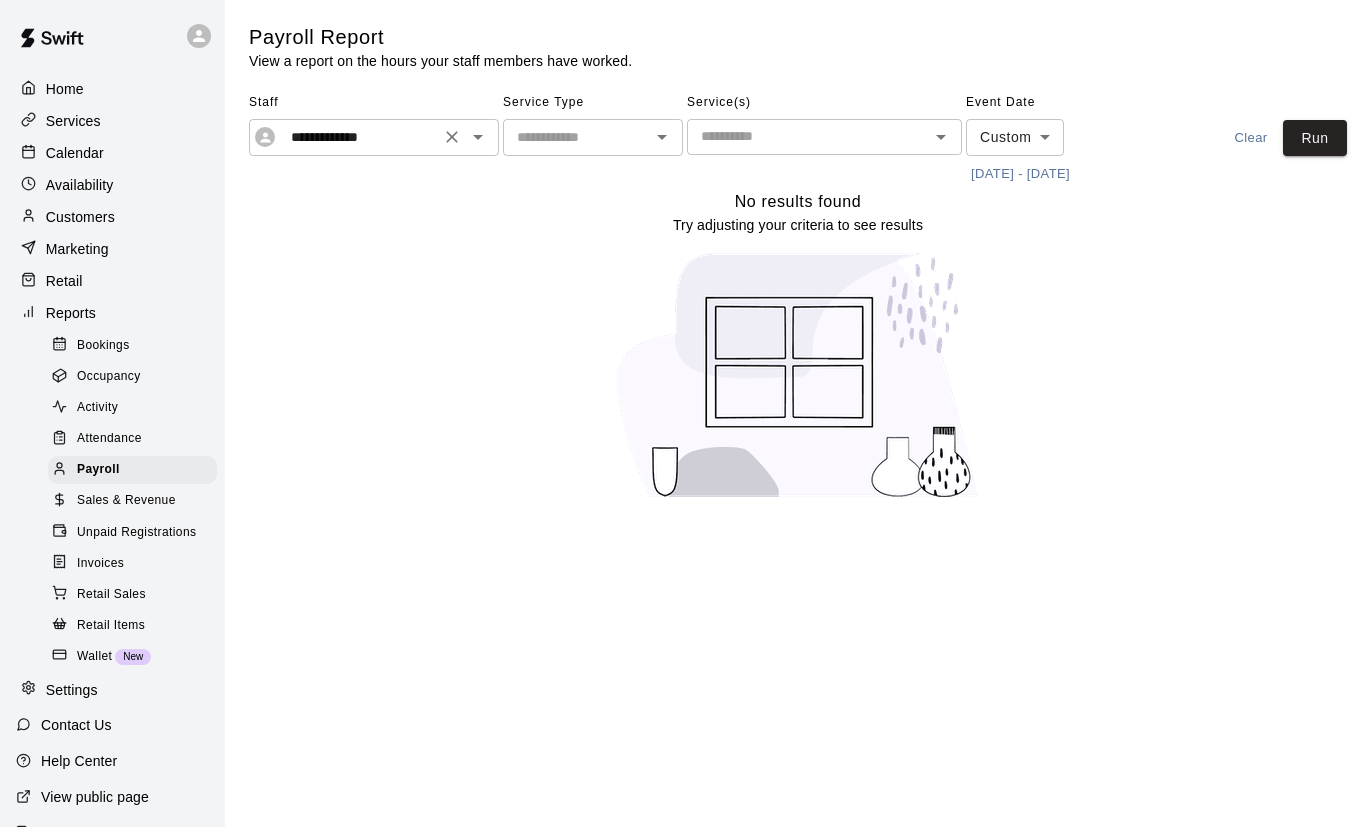 click 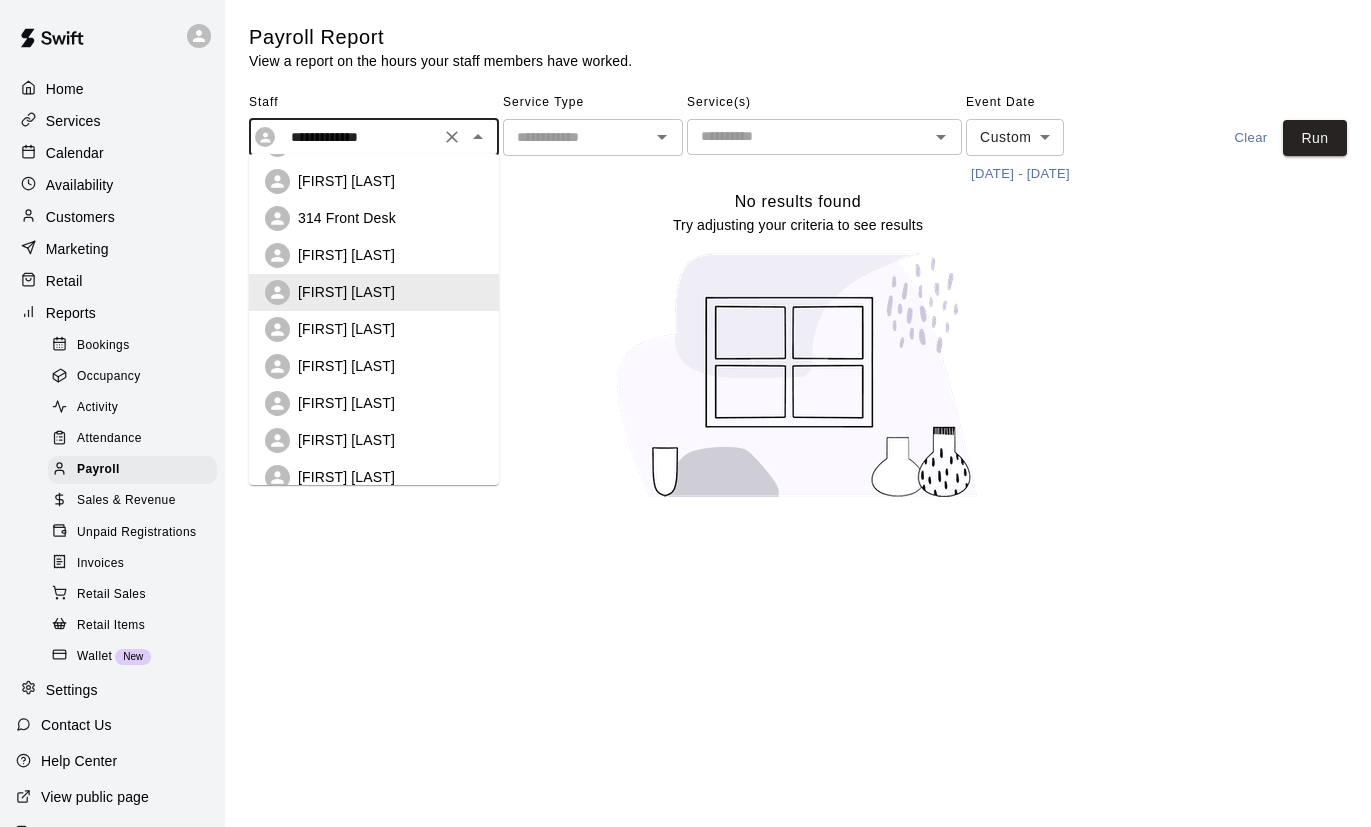 scroll, scrollTop: 298, scrollLeft: 0, axis: vertical 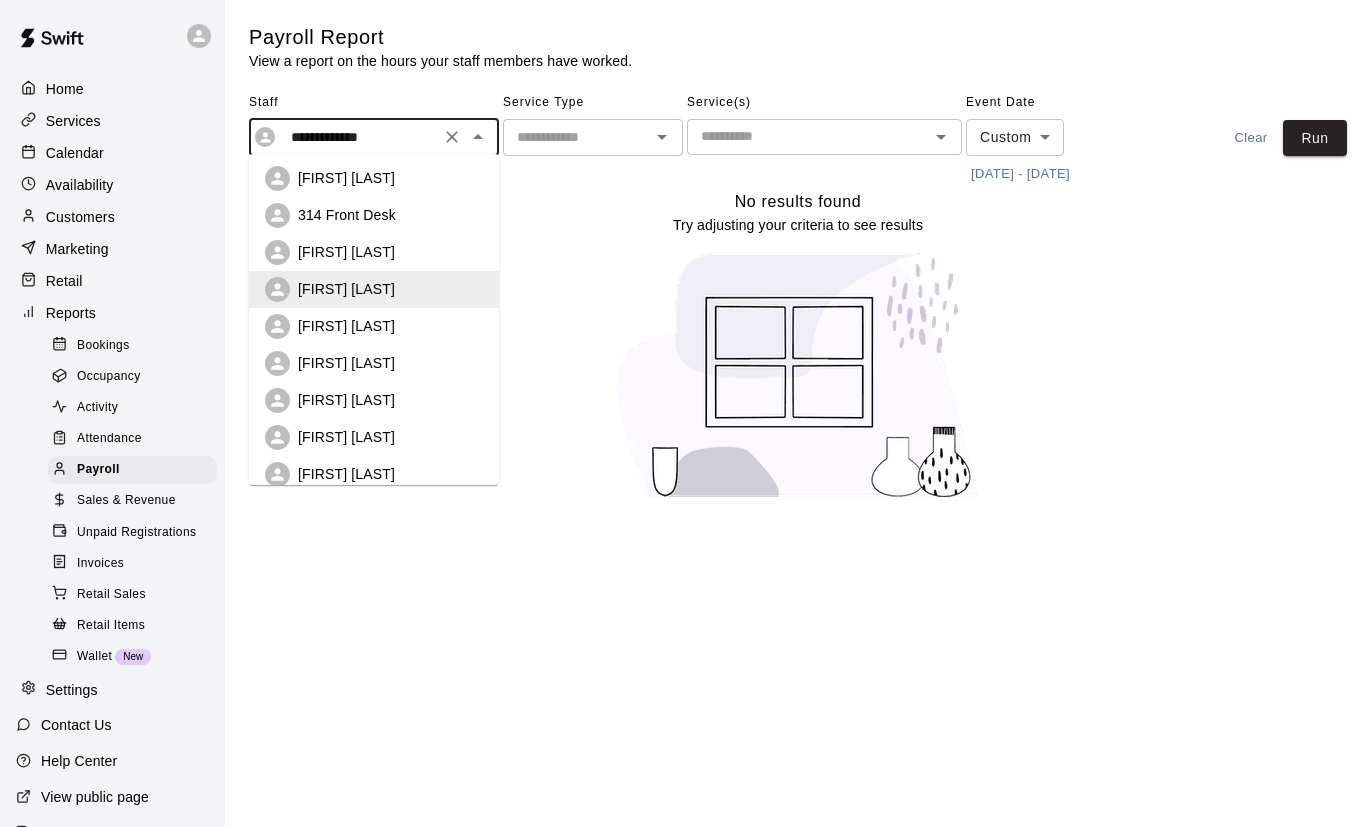 click on "[FIRST] [LAST]" at bounding box center [390, 326] 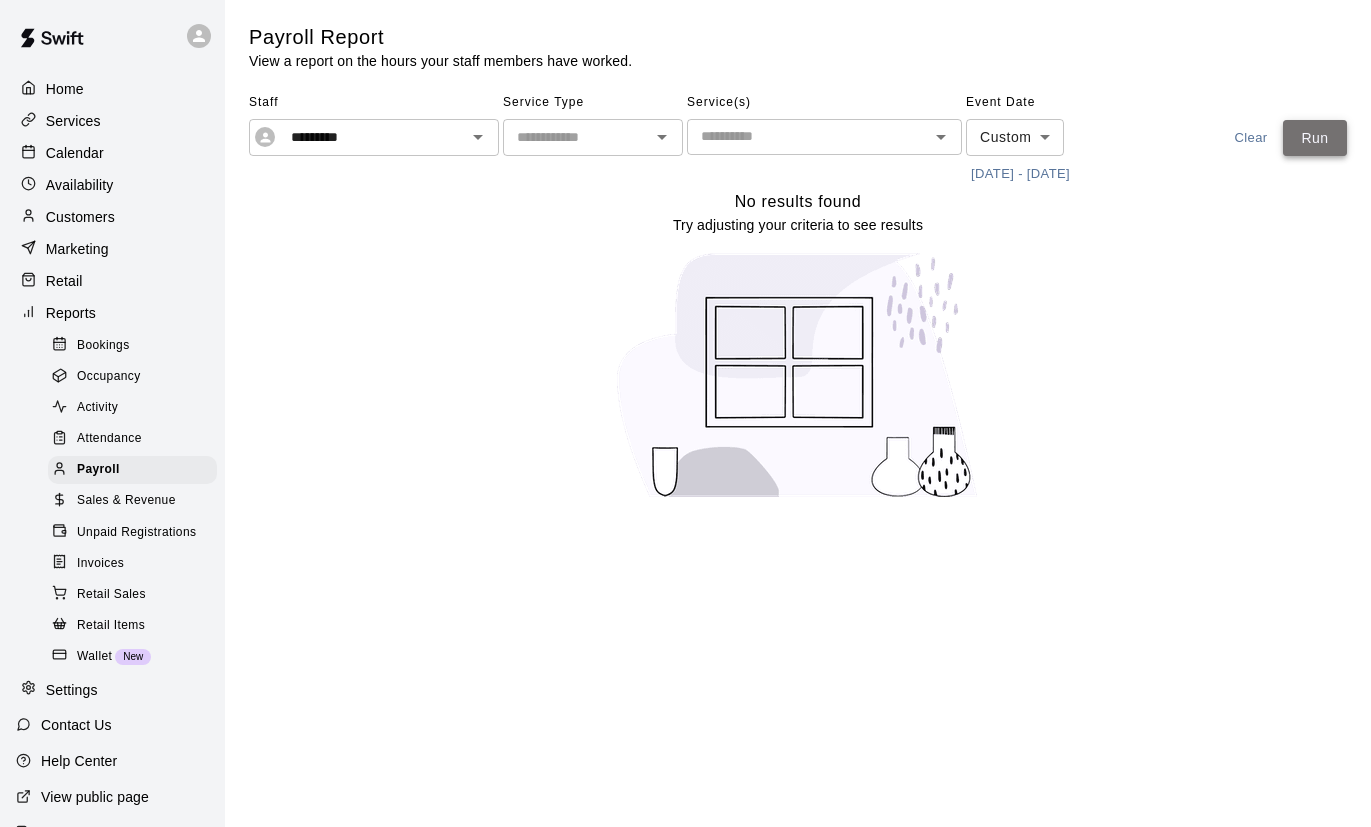 click on "Run" at bounding box center [1315, 138] 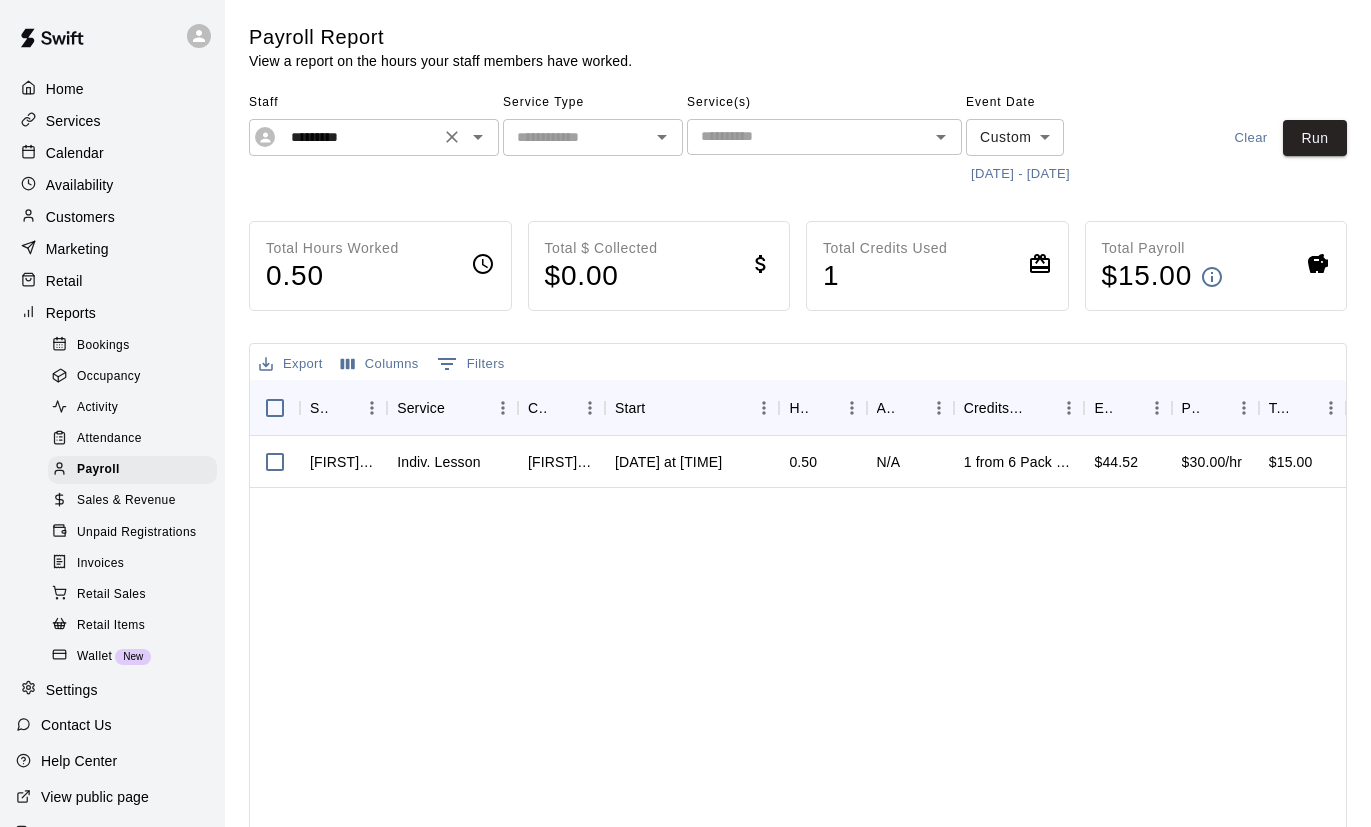 click 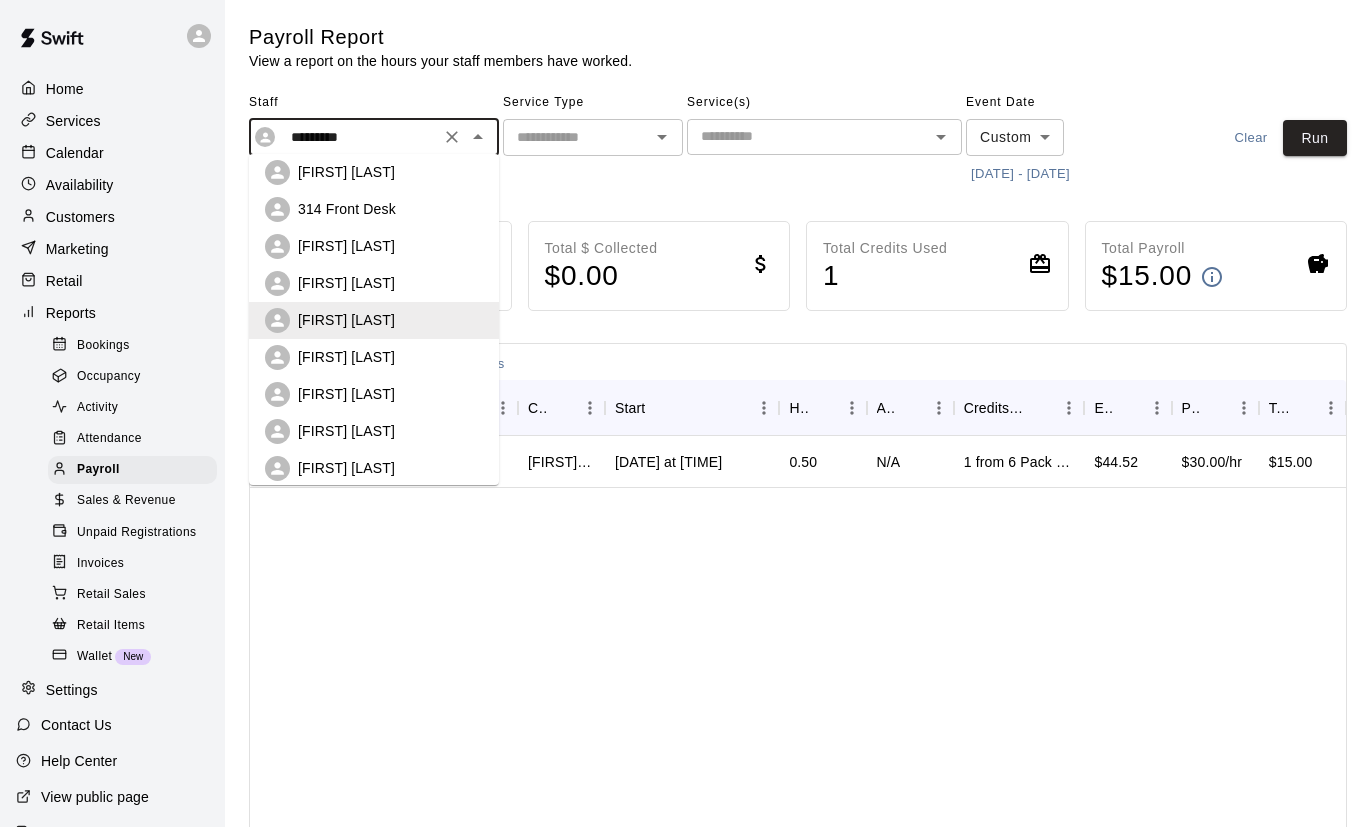 scroll, scrollTop: 306, scrollLeft: 0, axis: vertical 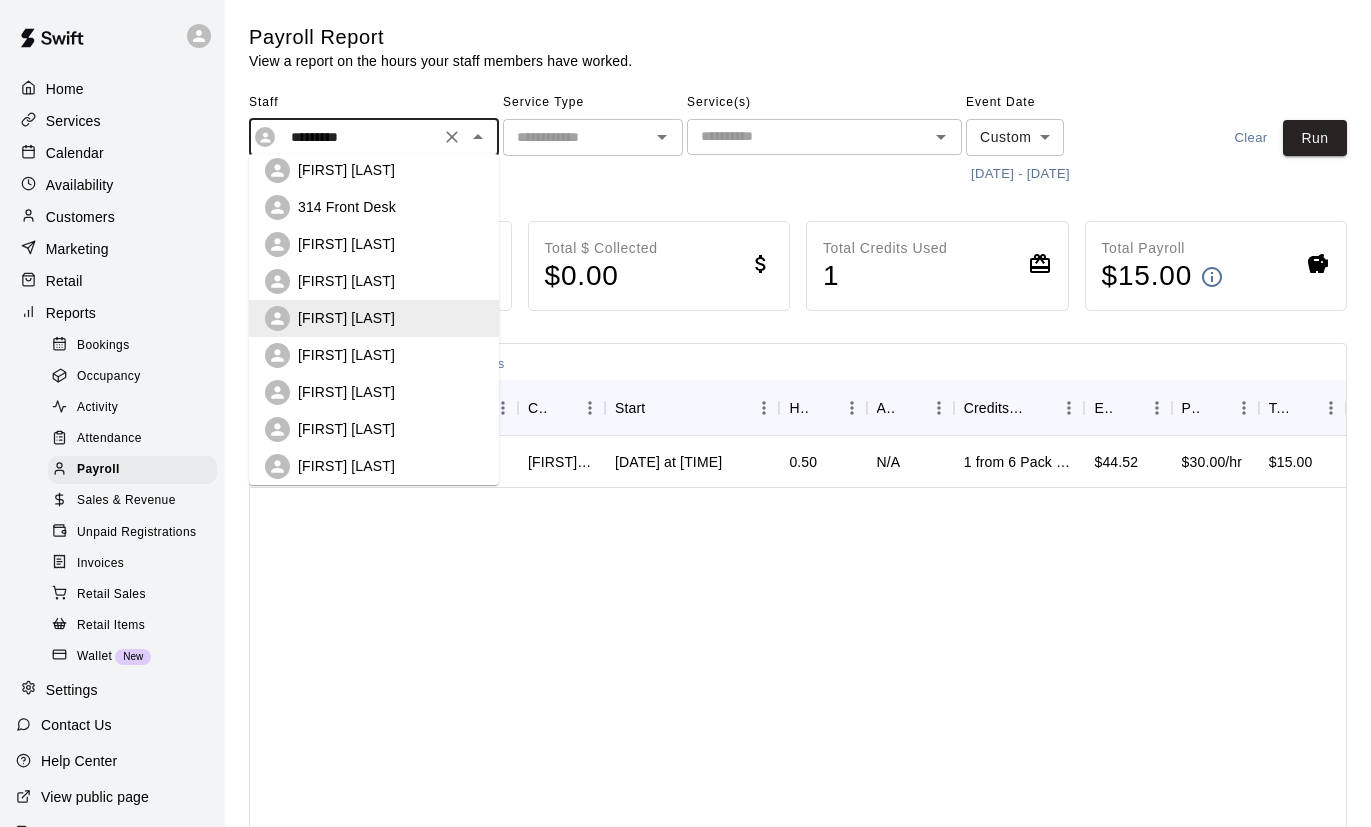 click on "[FIRST] [LAST]" at bounding box center [390, 355] 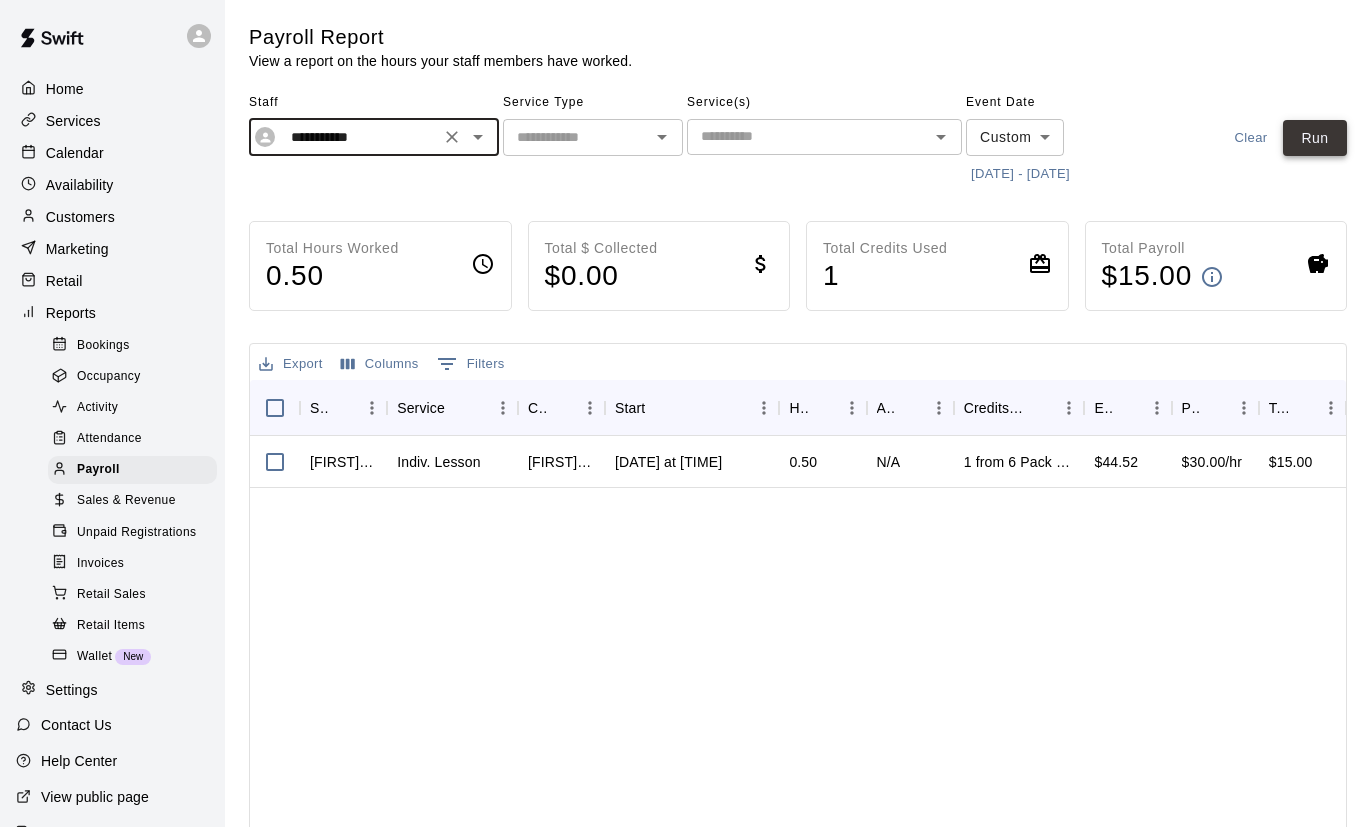 click on "Run" at bounding box center [1315, 138] 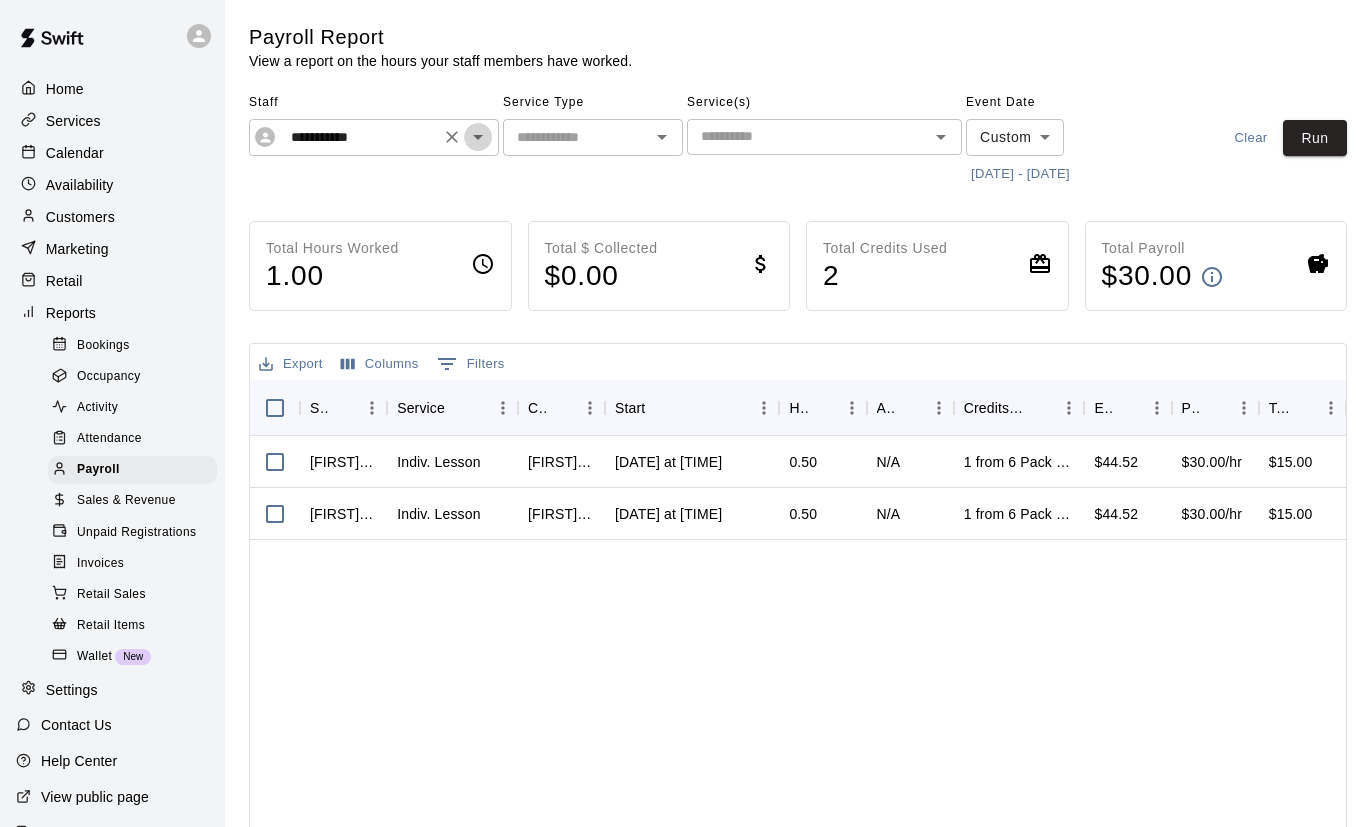 click 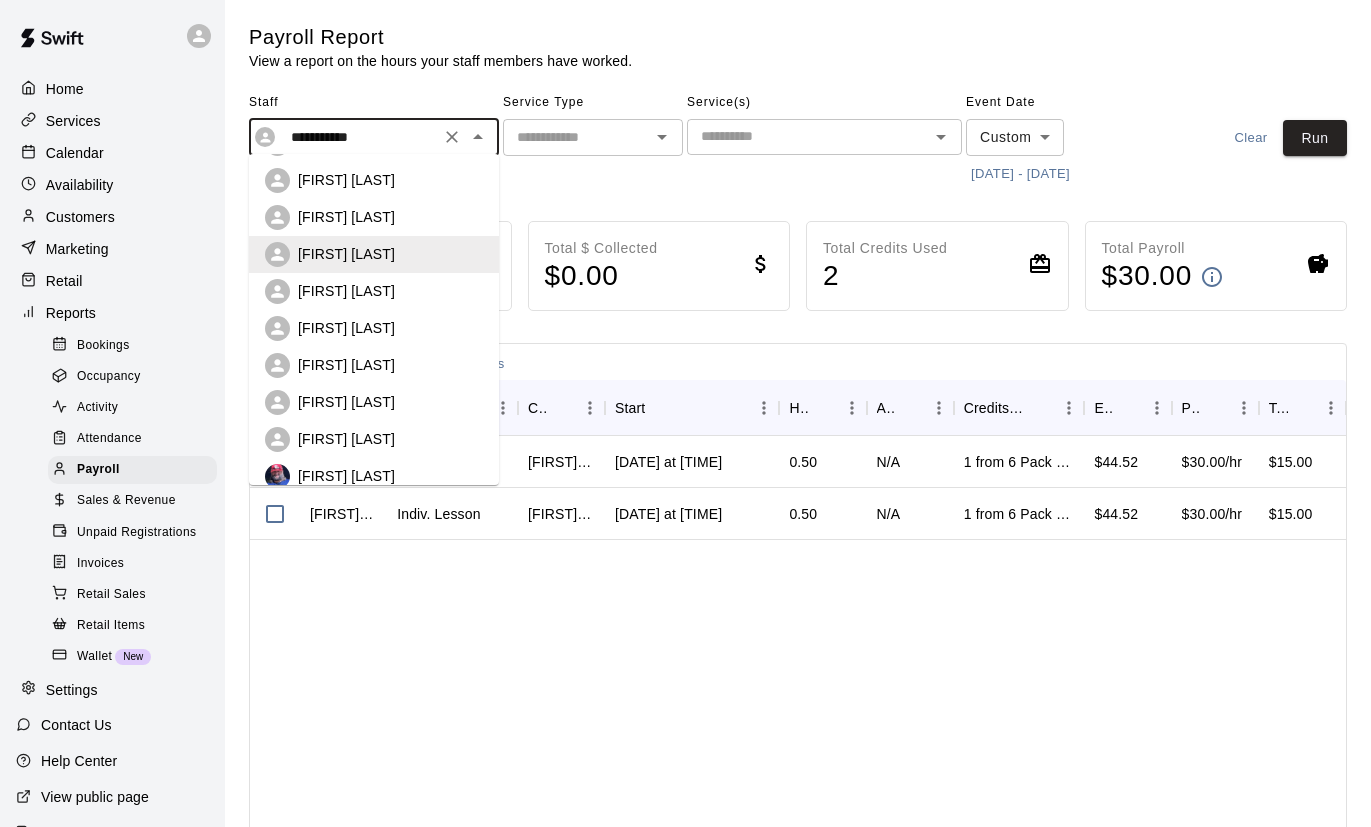 scroll, scrollTop: 408, scrollLeft: 0, axis: vertical 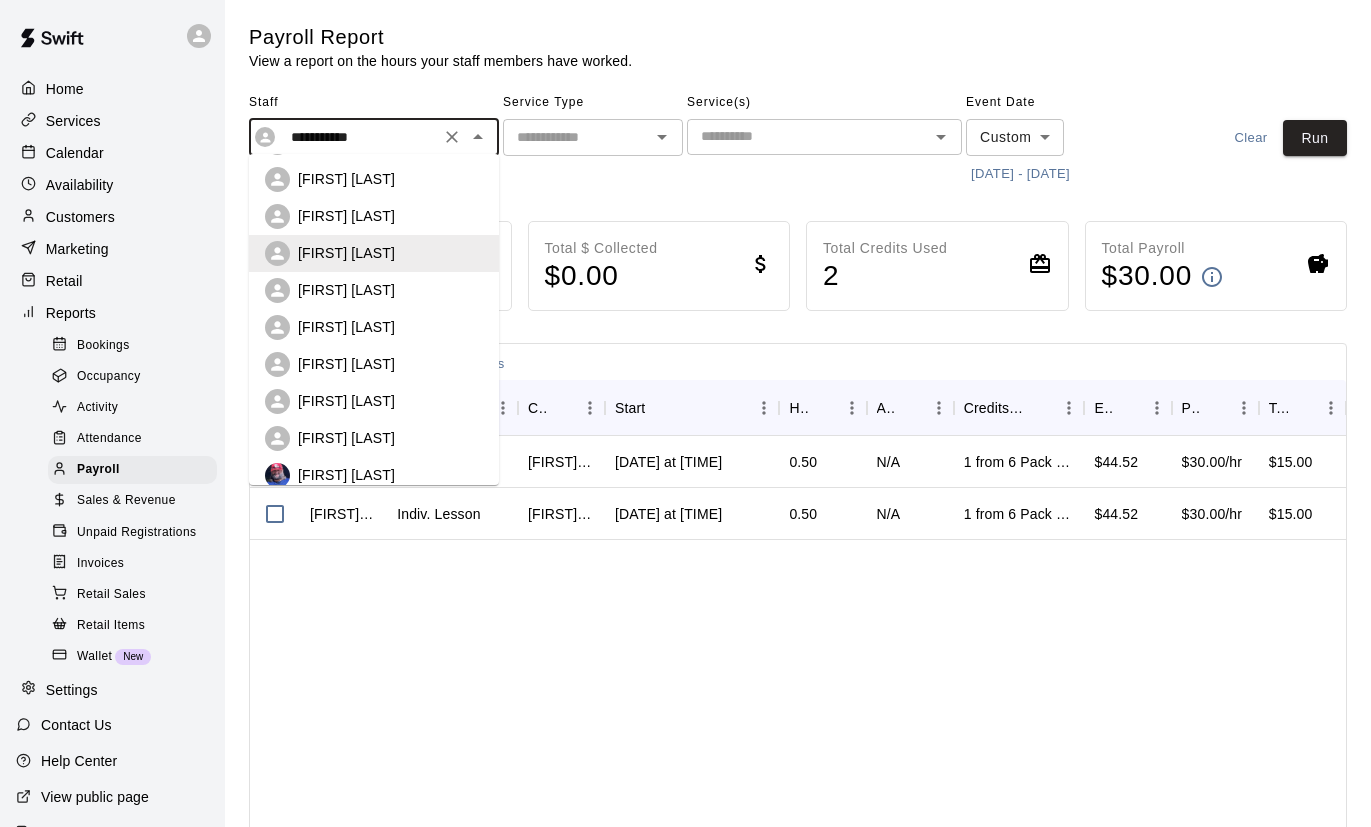 click on "[FIRST] [LAST]" at bounding box center (390, 438) 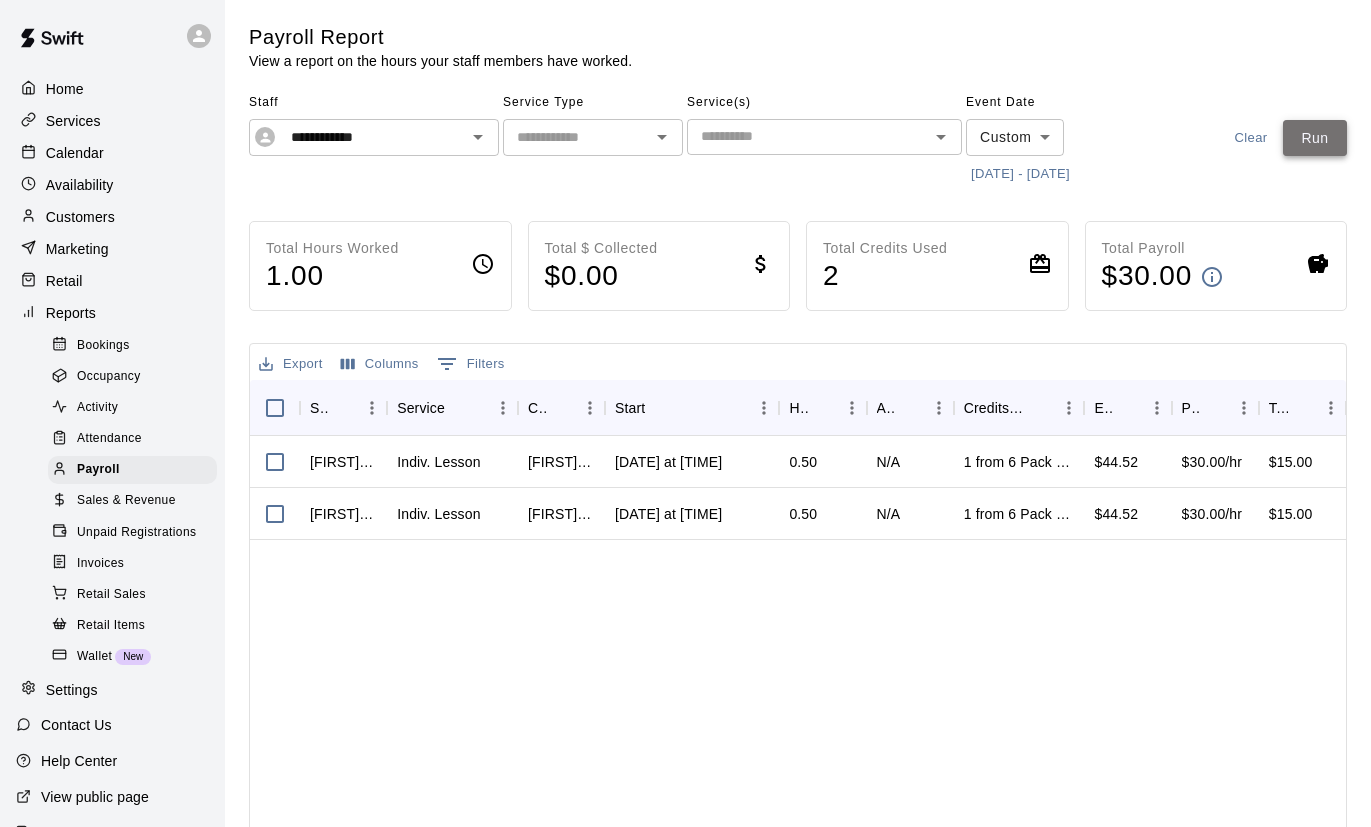 click on "Run" at bounding box center (1315, 138) 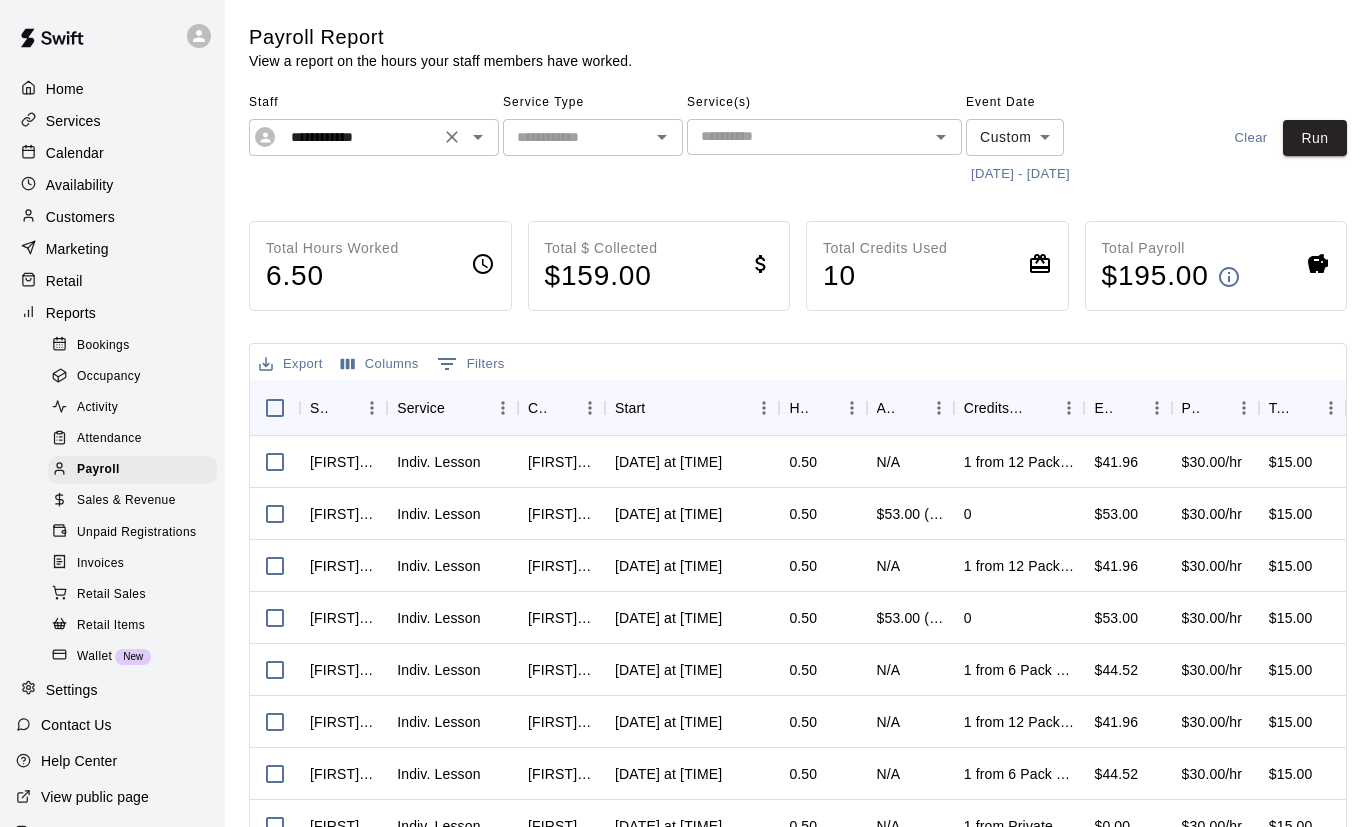 click 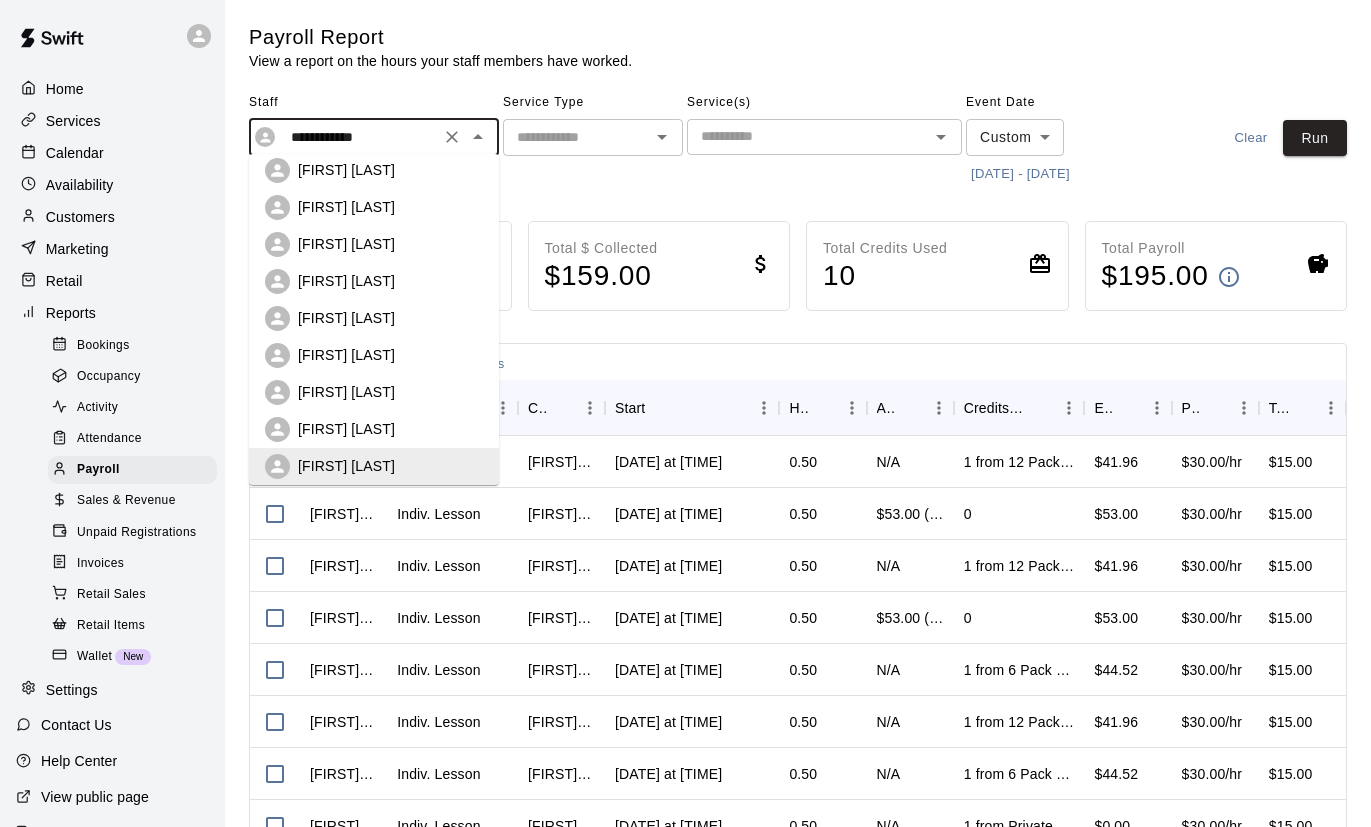 scroll, scrollTop: 513, scrollLeft: 0, axis: vertical 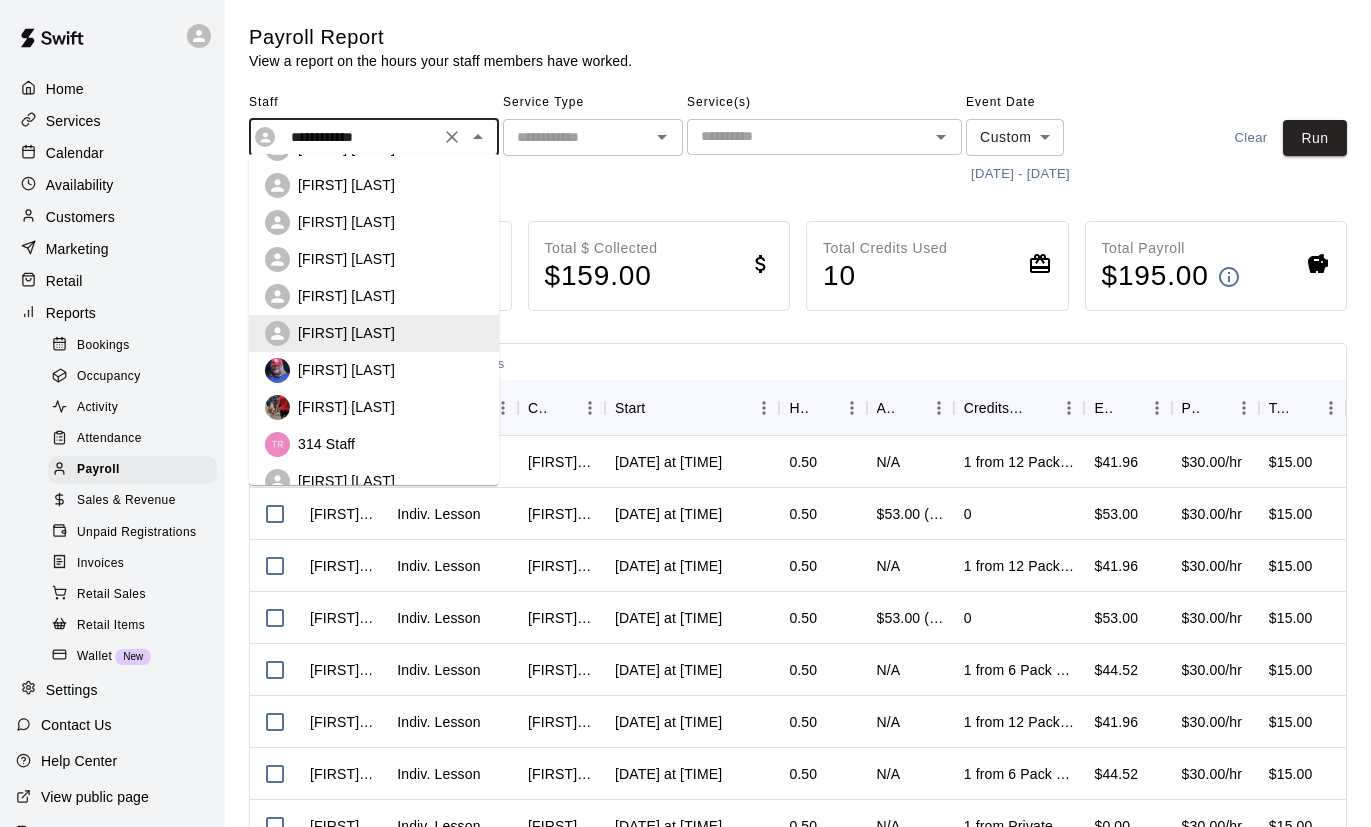 click on "[FIRST] [LAST]" at bounding box center (346, 407) 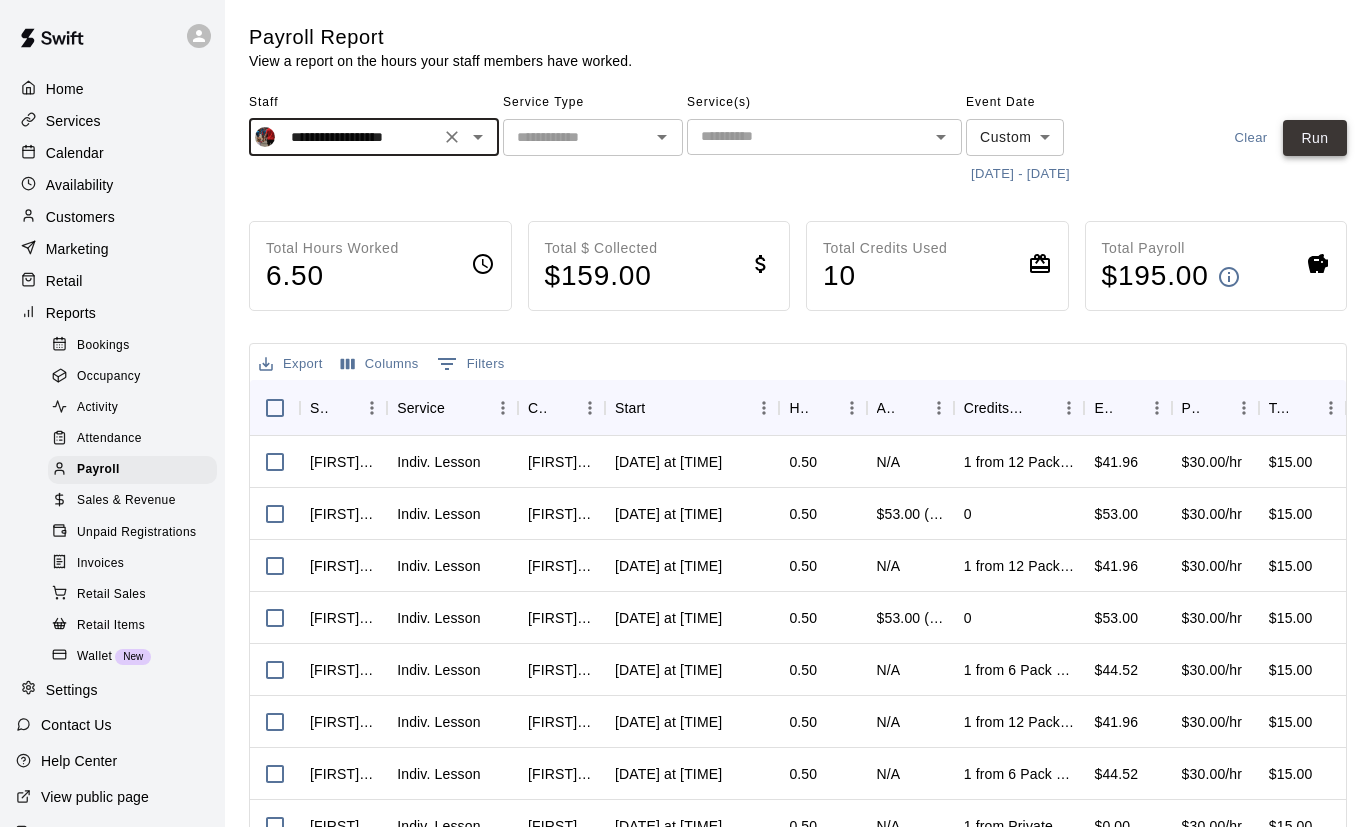 click on "Run" at bounding box center (1315, 138) 